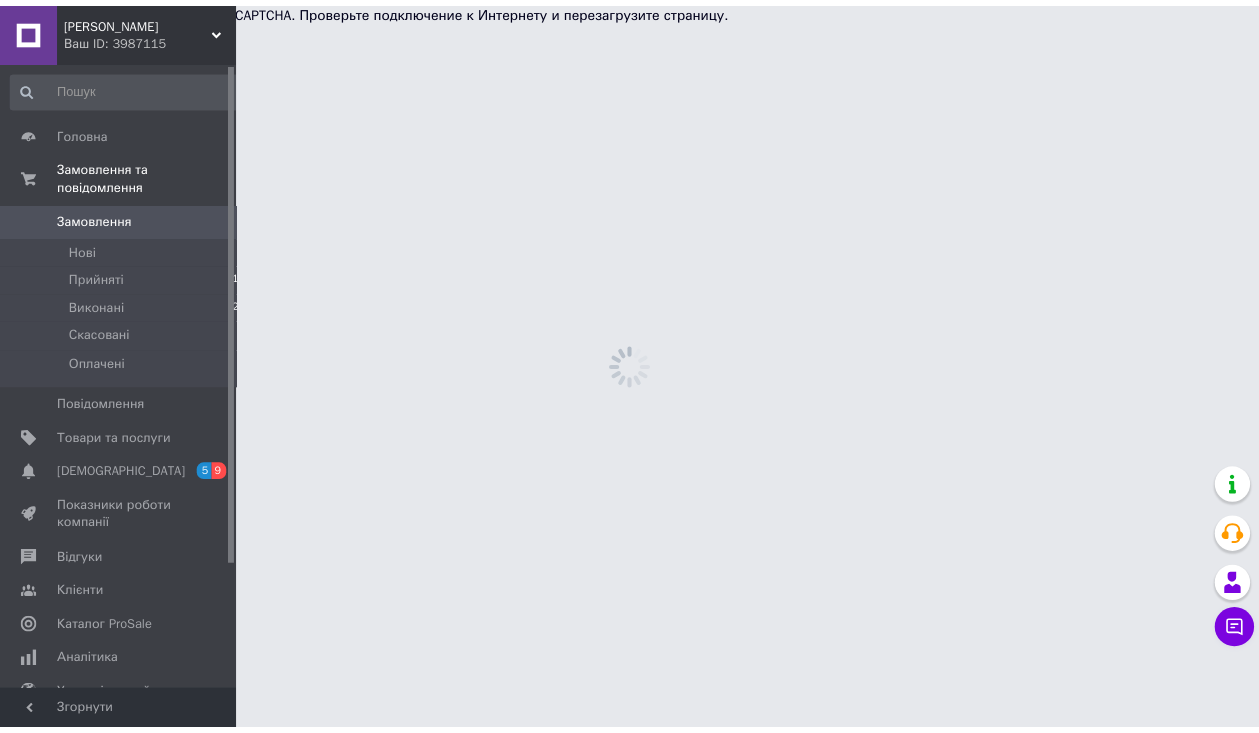 scroll, scrollTop: 0, scrollLeft: 0, axis: both 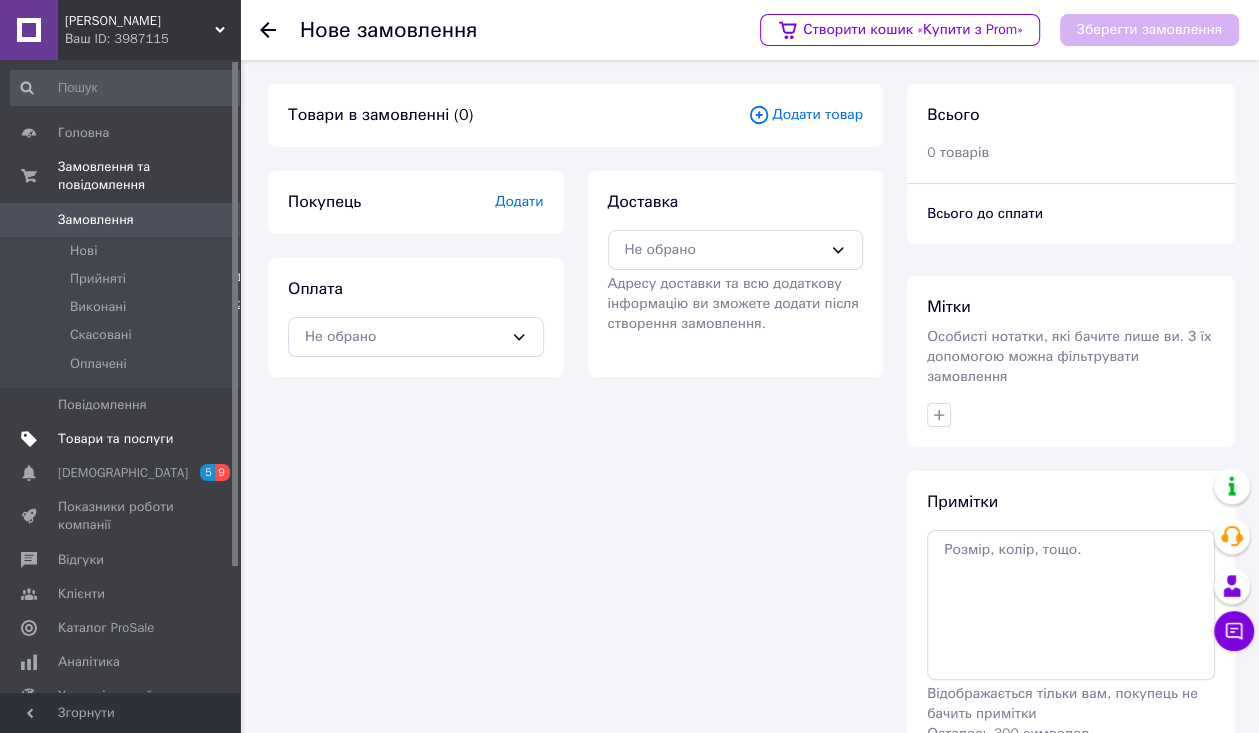 click on "Товари та послуги" at bounding box center (115, 439) 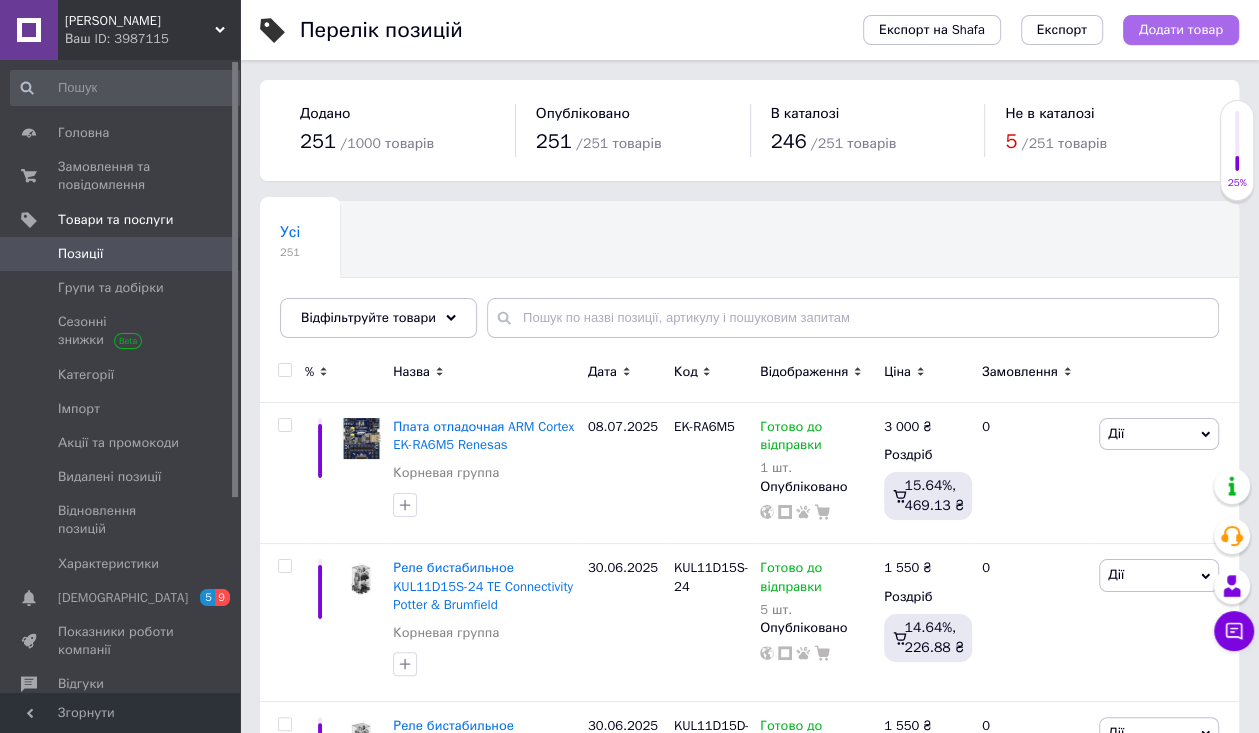 click on "Додати товар" at bounding box center (1181, 30) 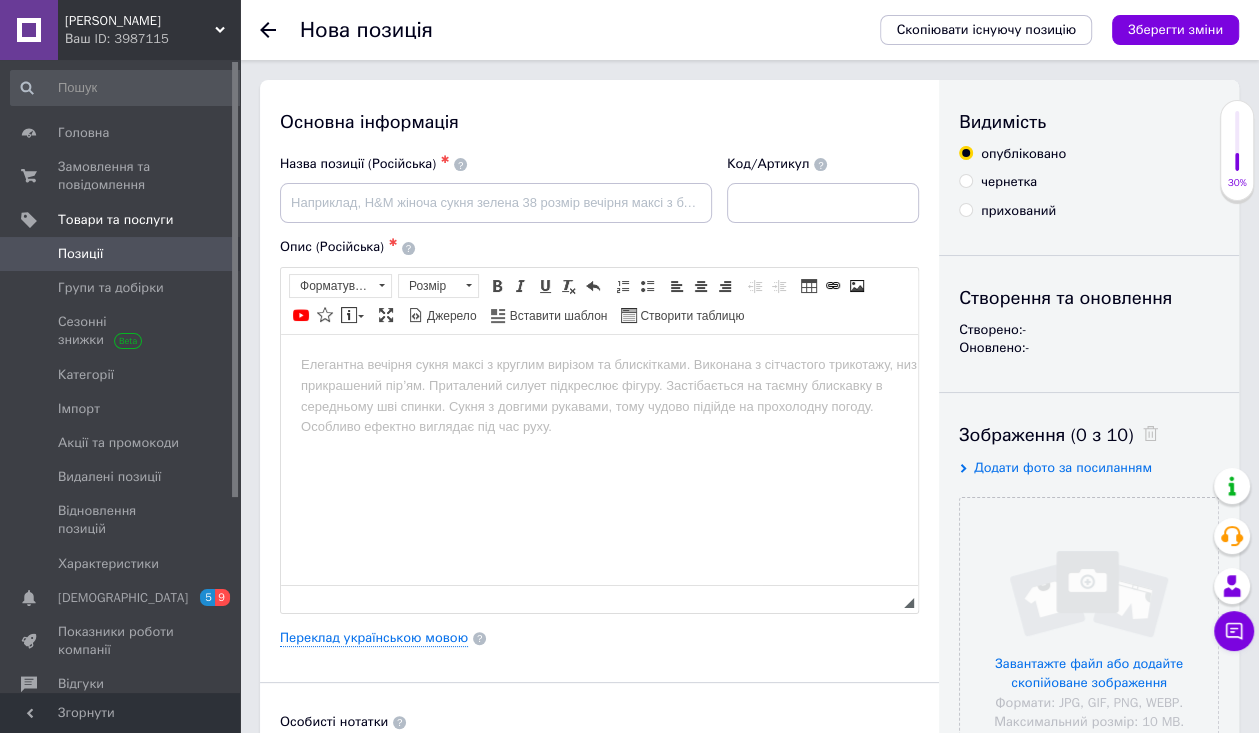 scroll, scrollTop: 0, scrollLeft: 0, axis: both 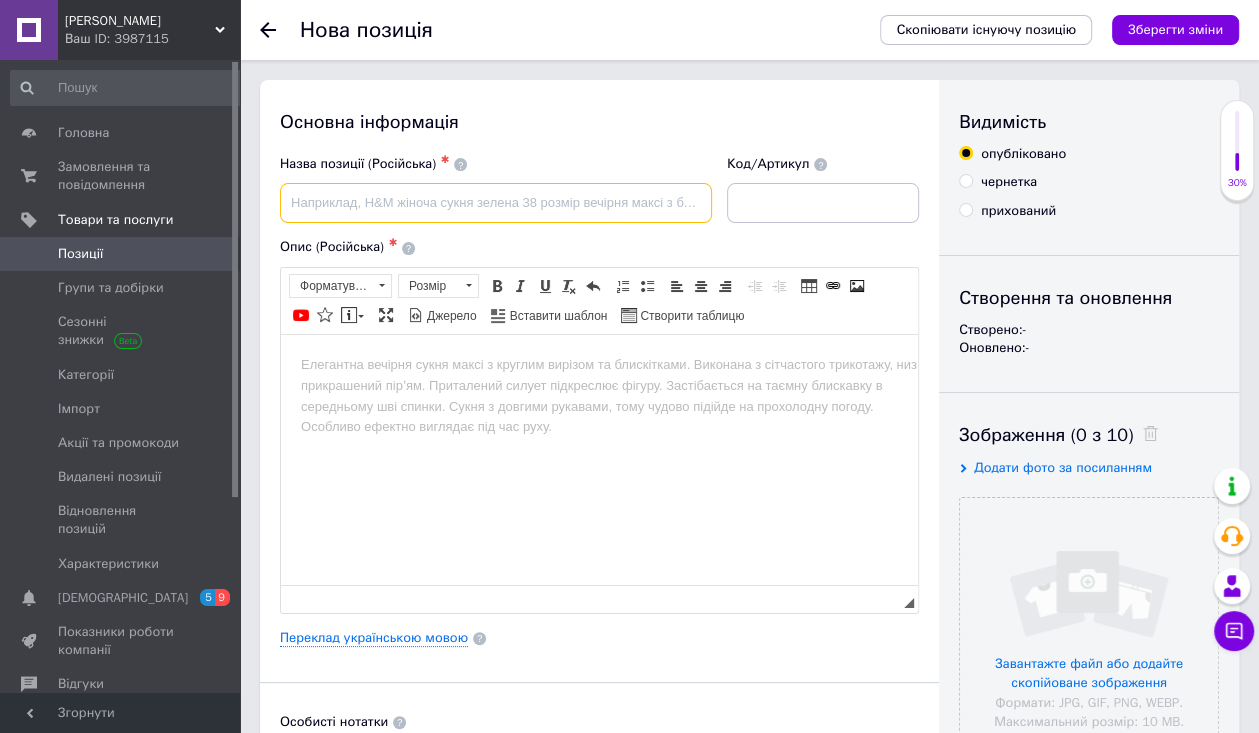 click at bounding box center [496, 203] 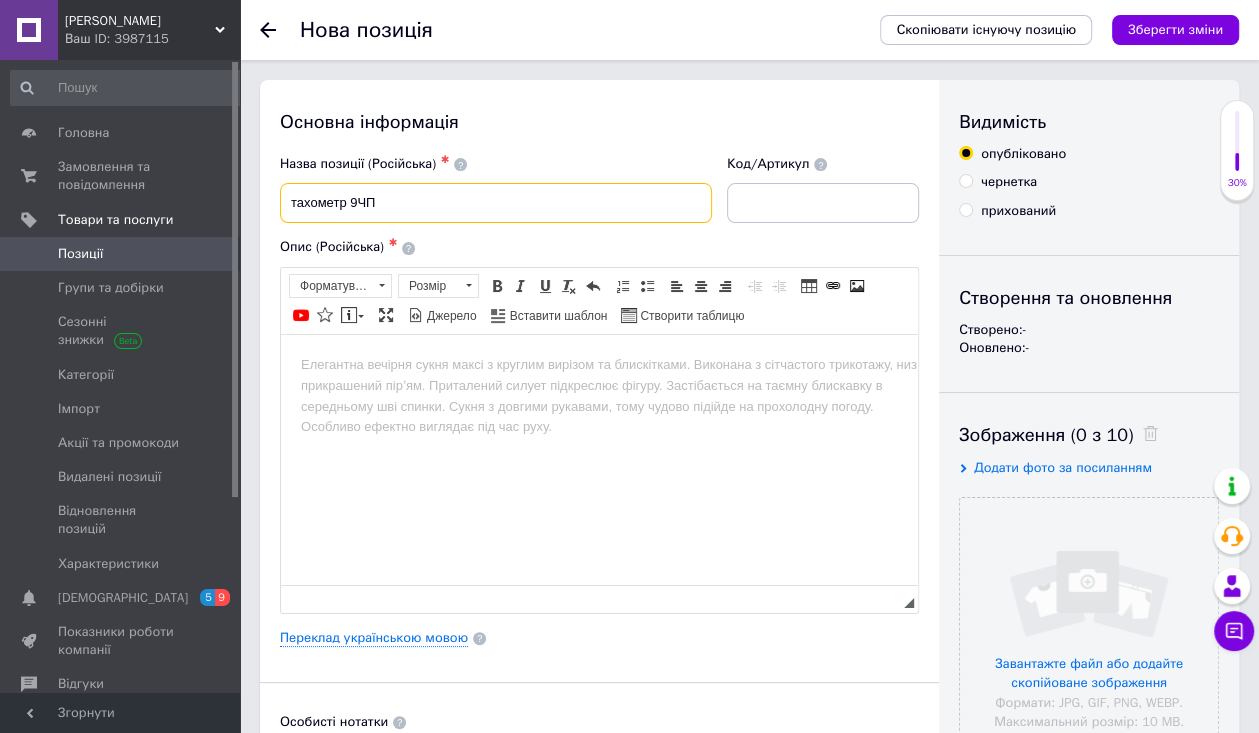 drag, startPoint x: 381, startPoint y: 199, endPoint x: 260, endPoint y: 205, distance: 121.14867 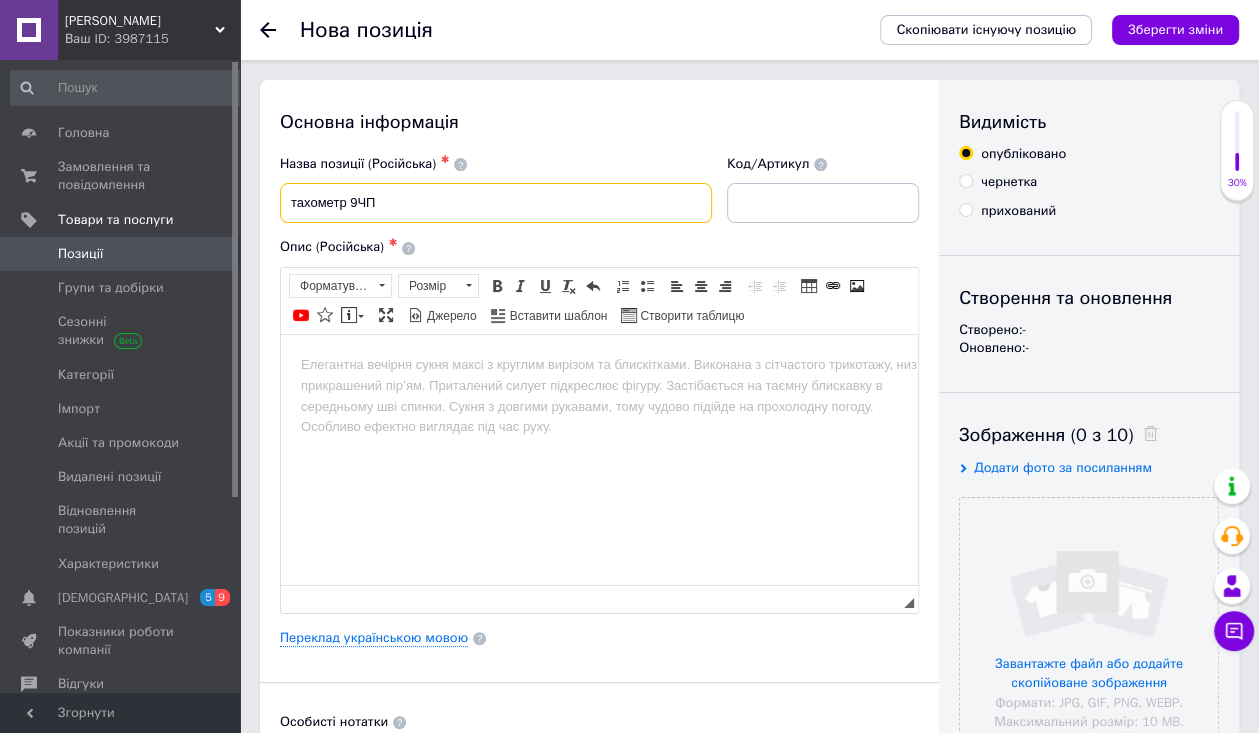 click on "тахометр 9ЧП" at bounding box center (496, 203) 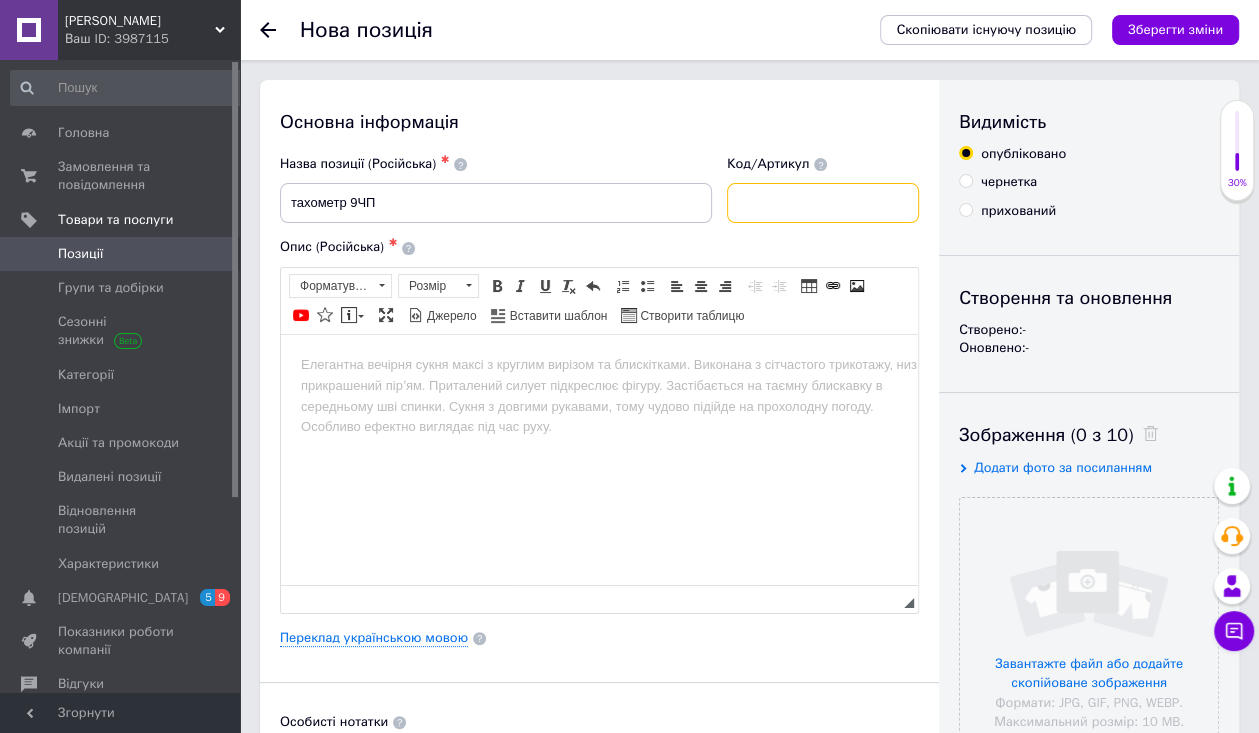 click at bounding box center (823, 203) 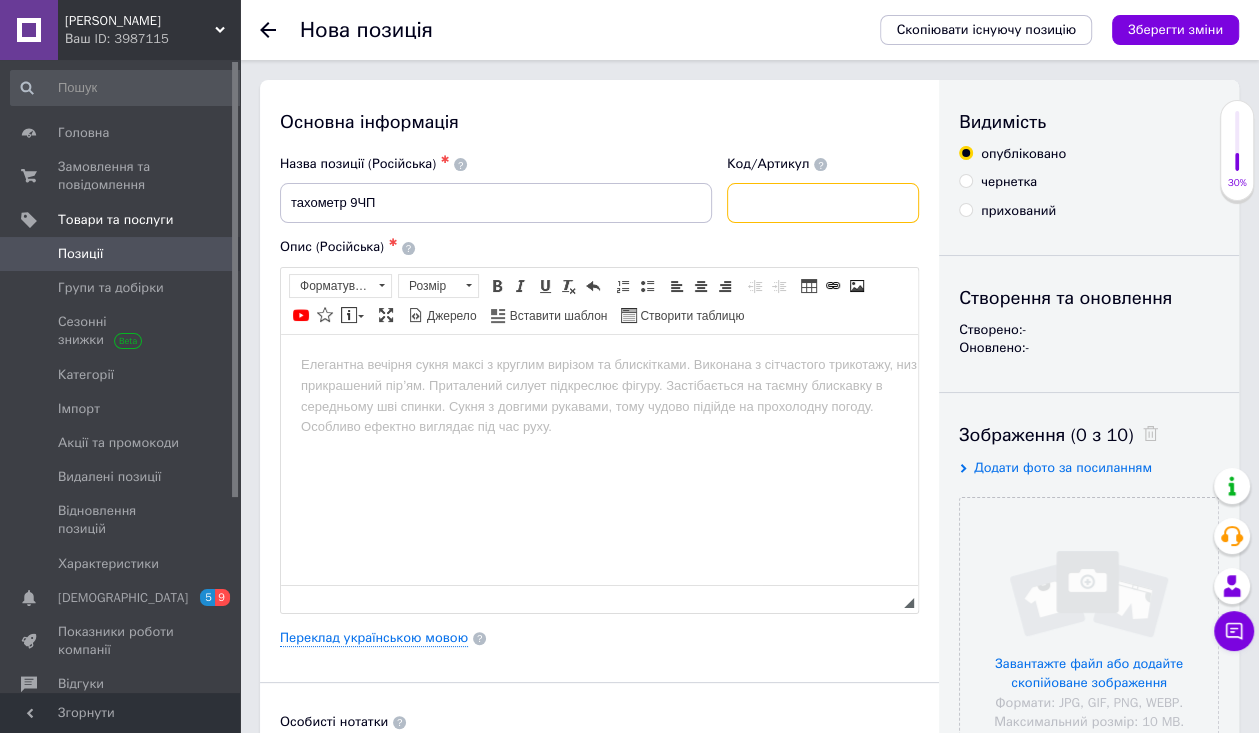 paste on "тахометр 9ЧП" 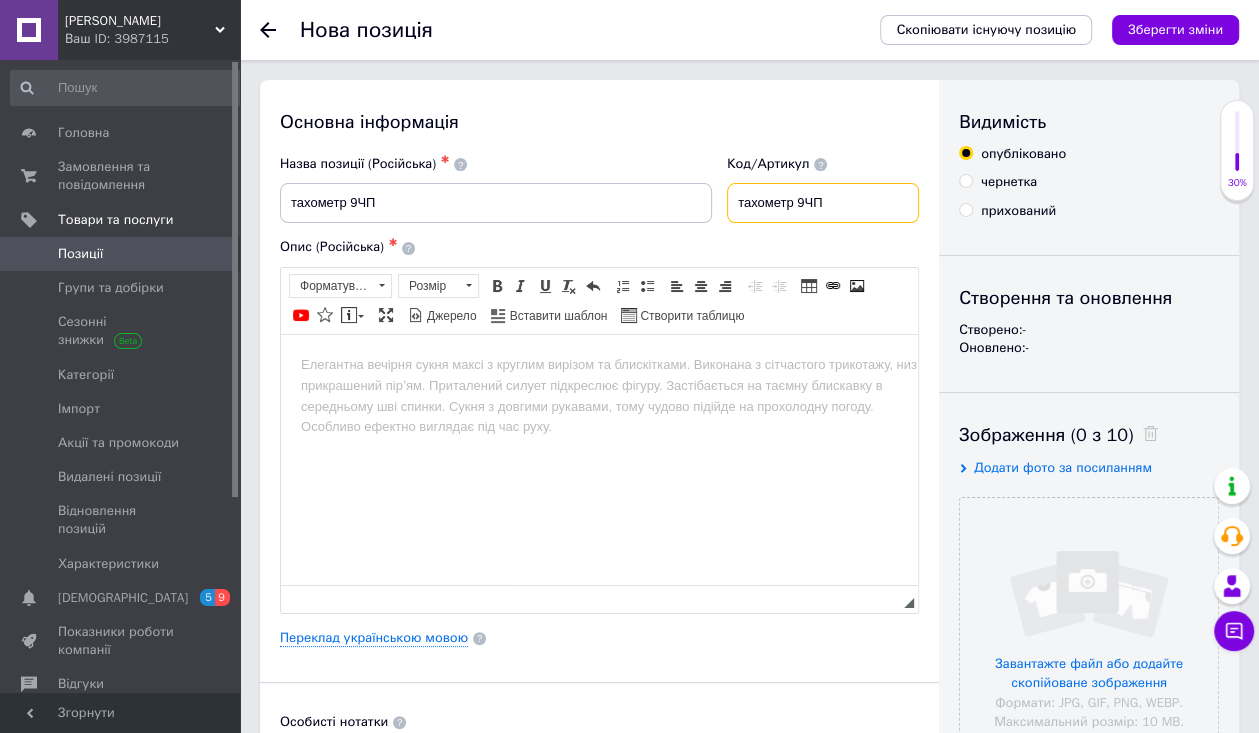 type on "тахометр 9ЧП" 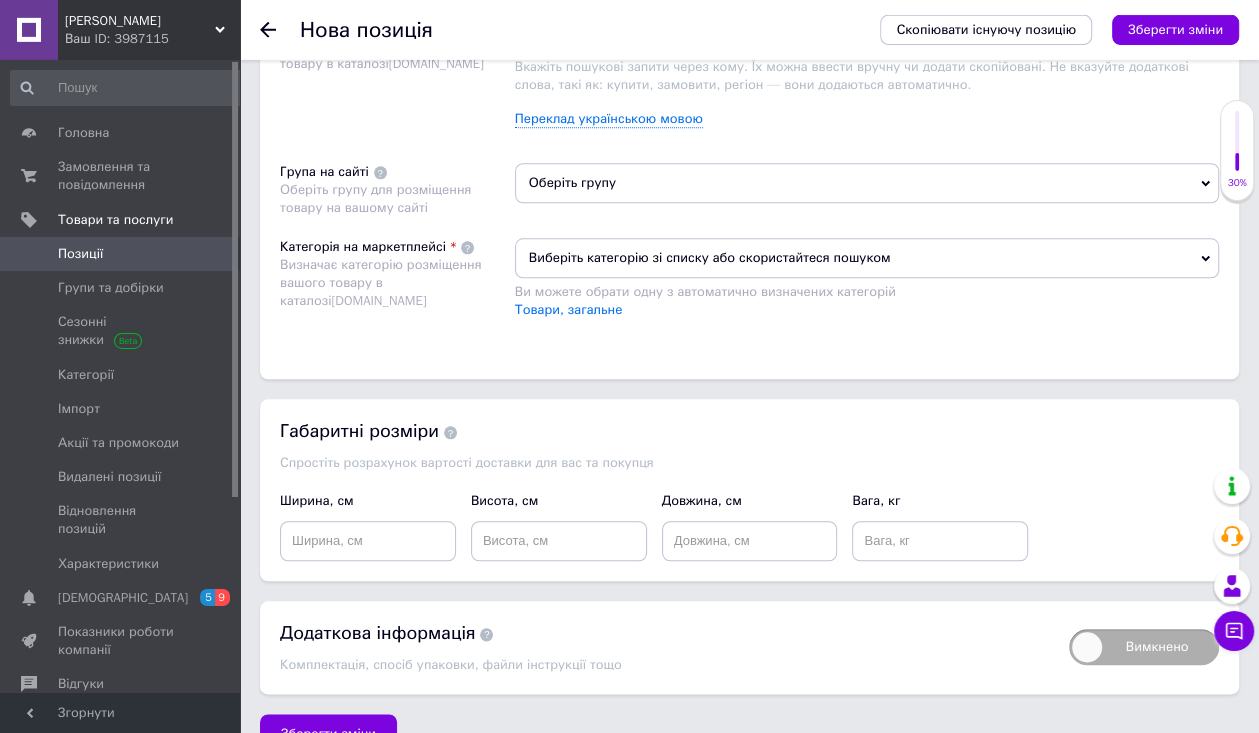 scroll, scrollTop: 1186, scrollLeft: 0, axis: vertical 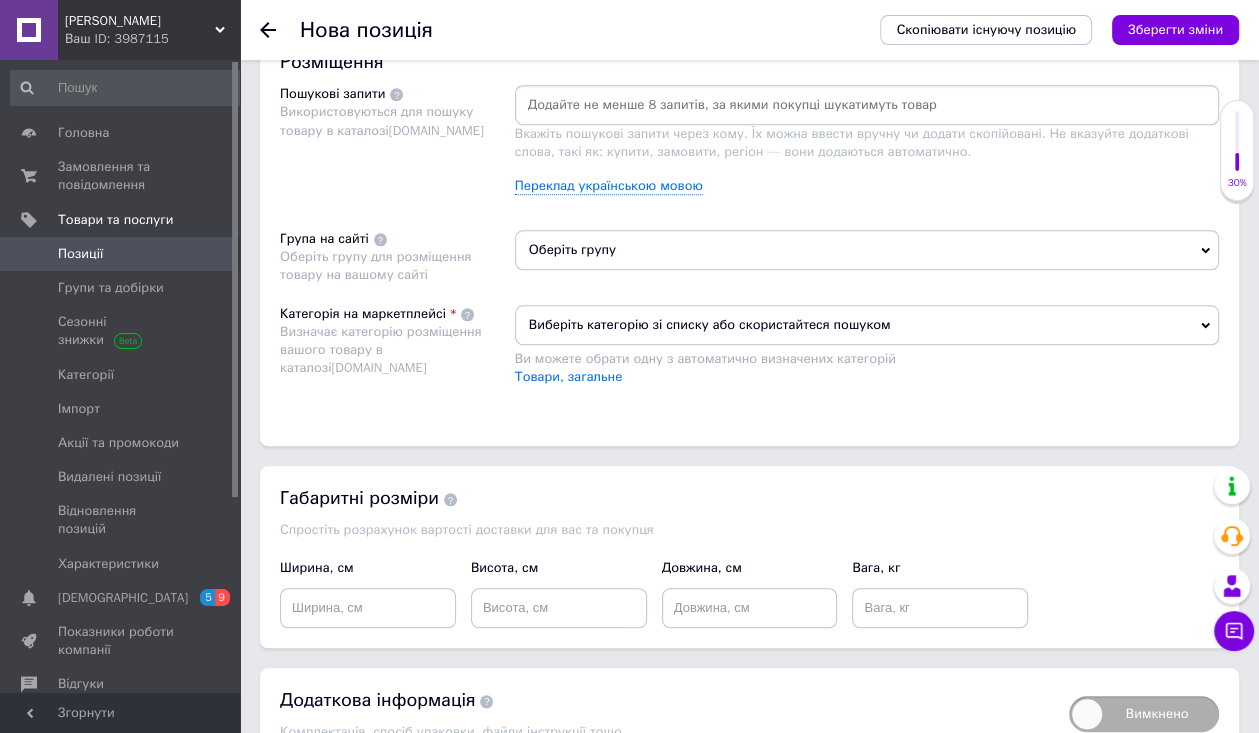 click at bounding box center (867, 105) 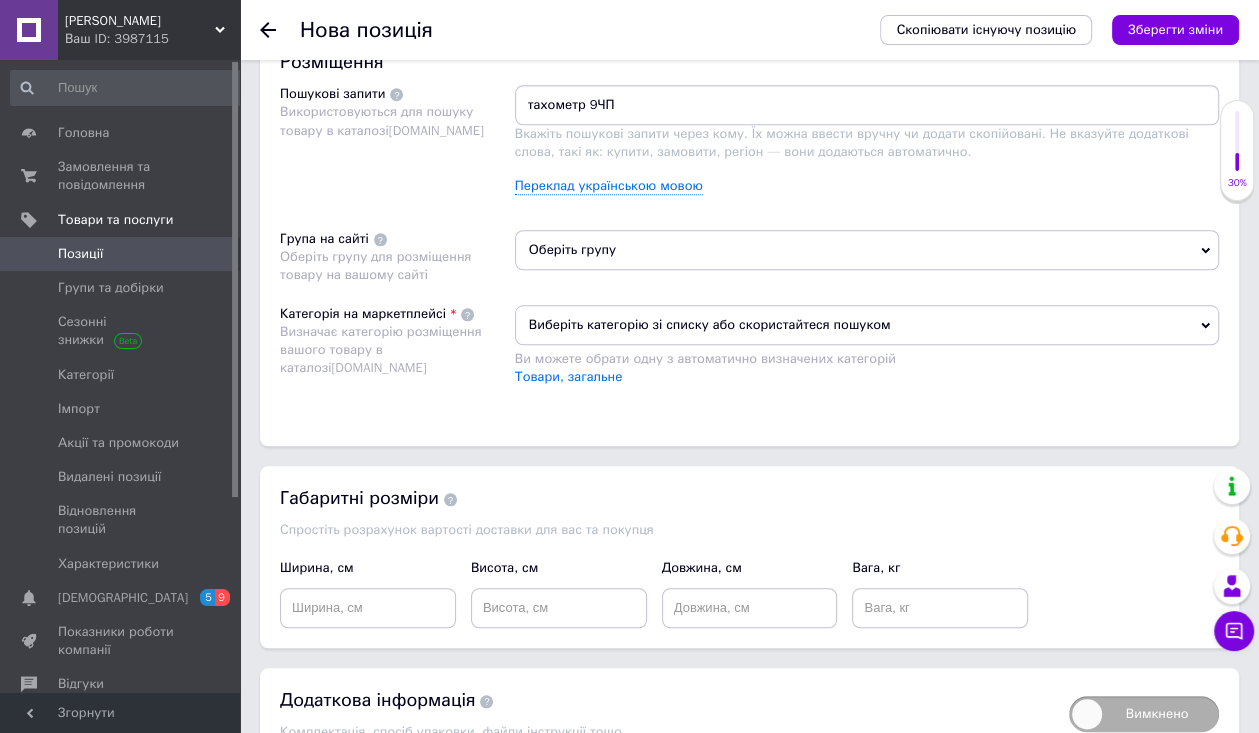 type on "тахометр 9ЧП" 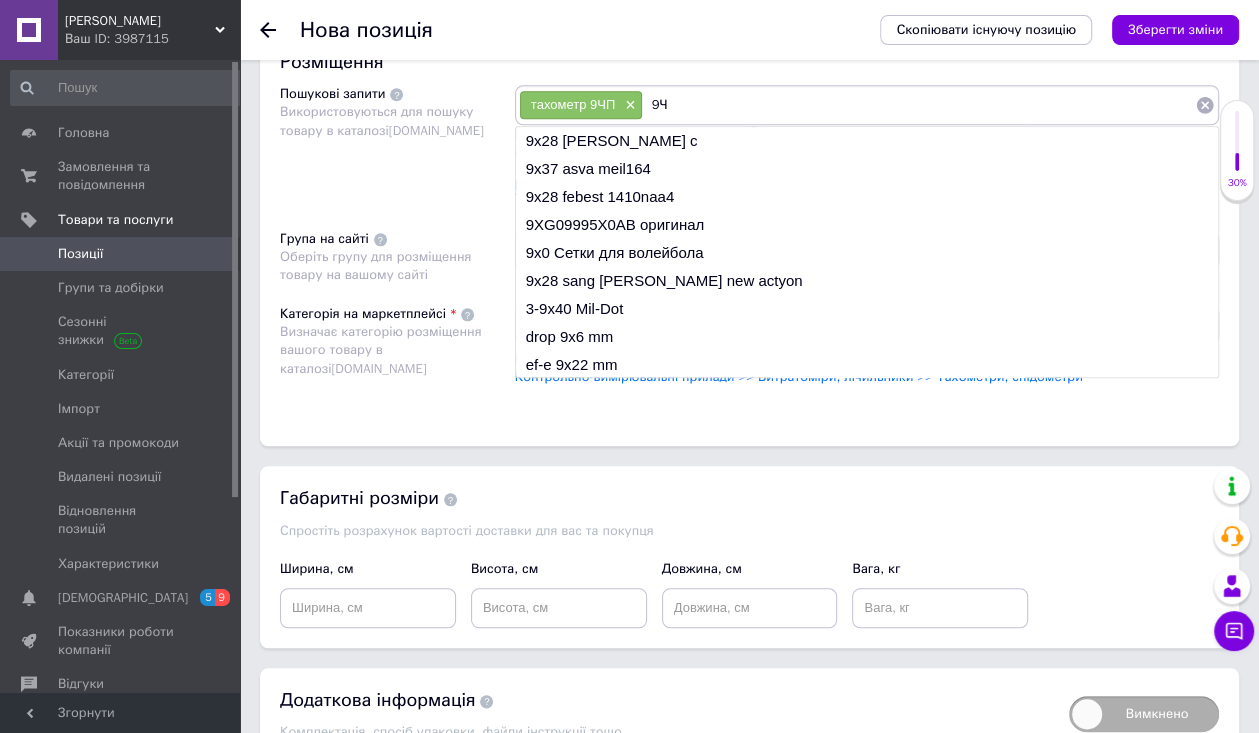 type on "9ЧП" 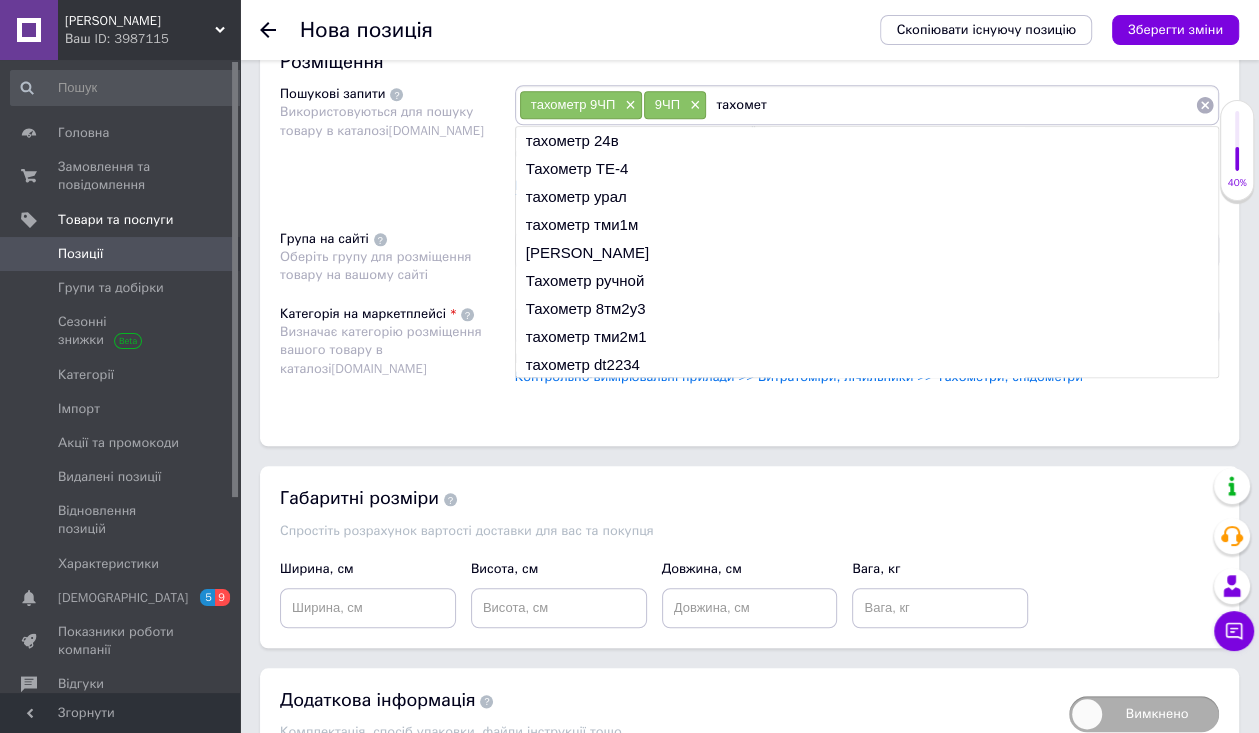 type on "тахометр" 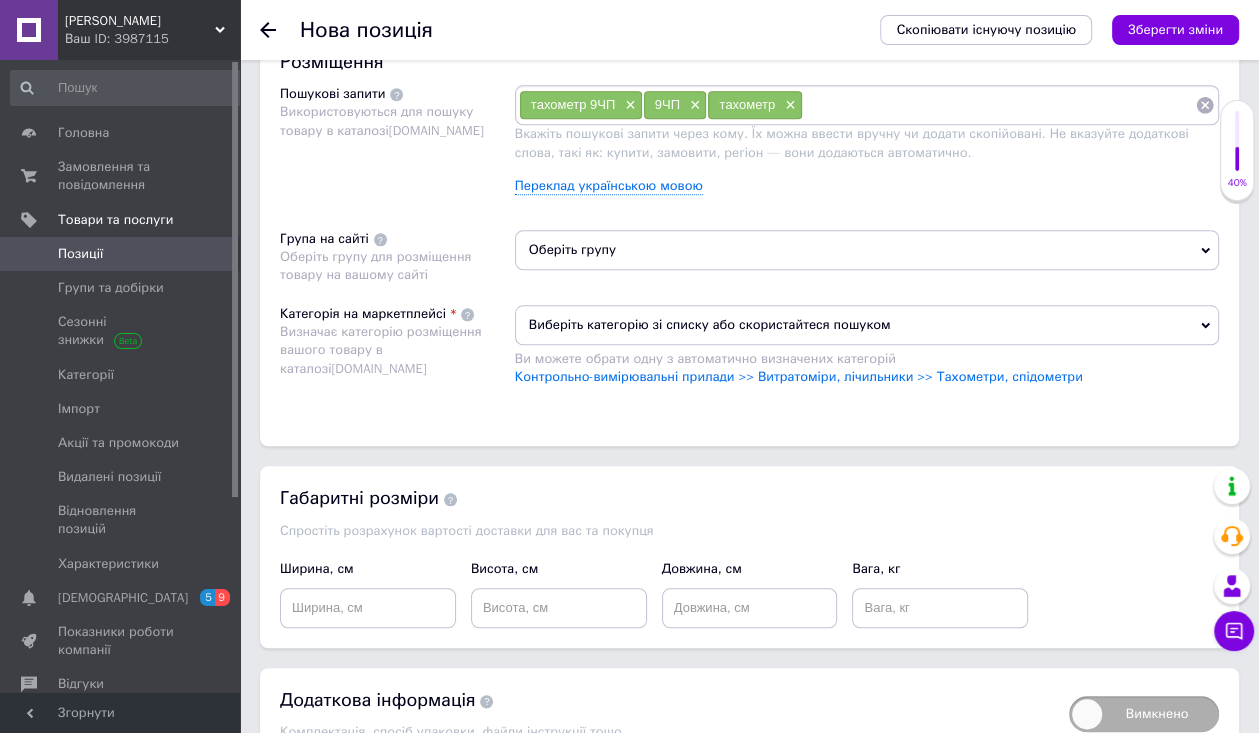 type 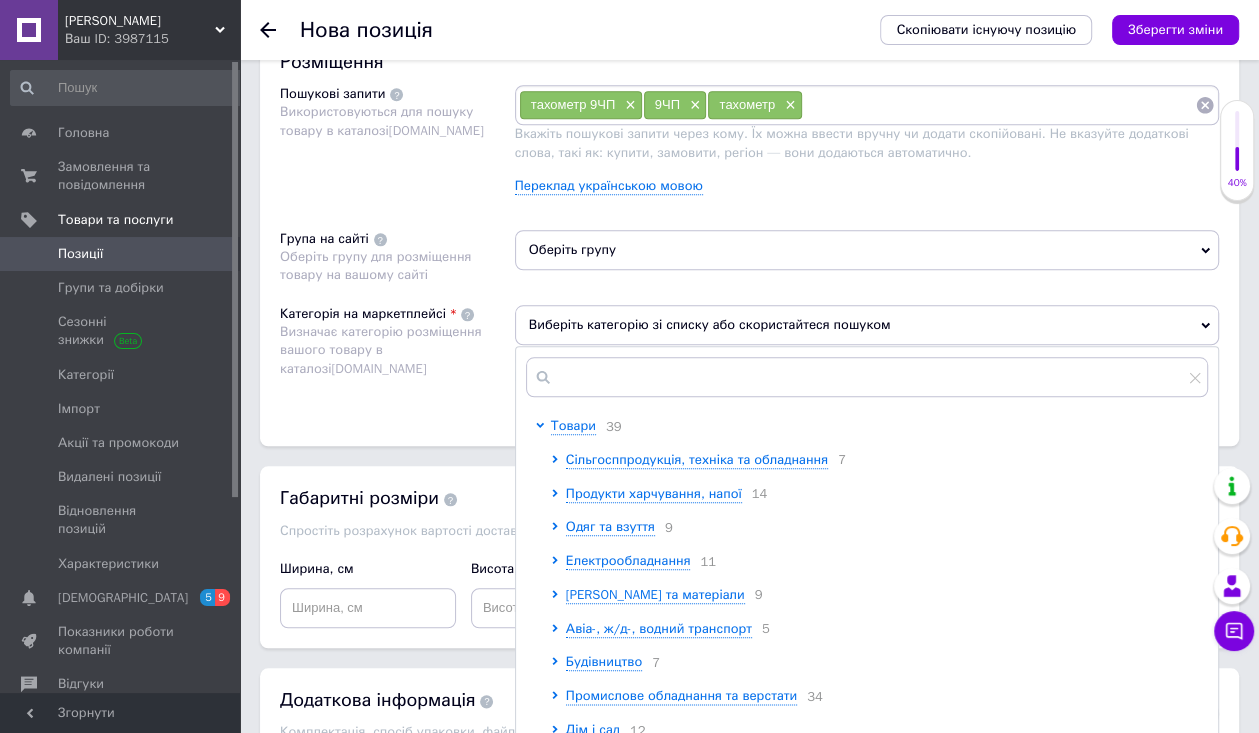 click on "Виберіть категорію зі списку або скористайтеся пошуком" at bounding box center [867, 325] 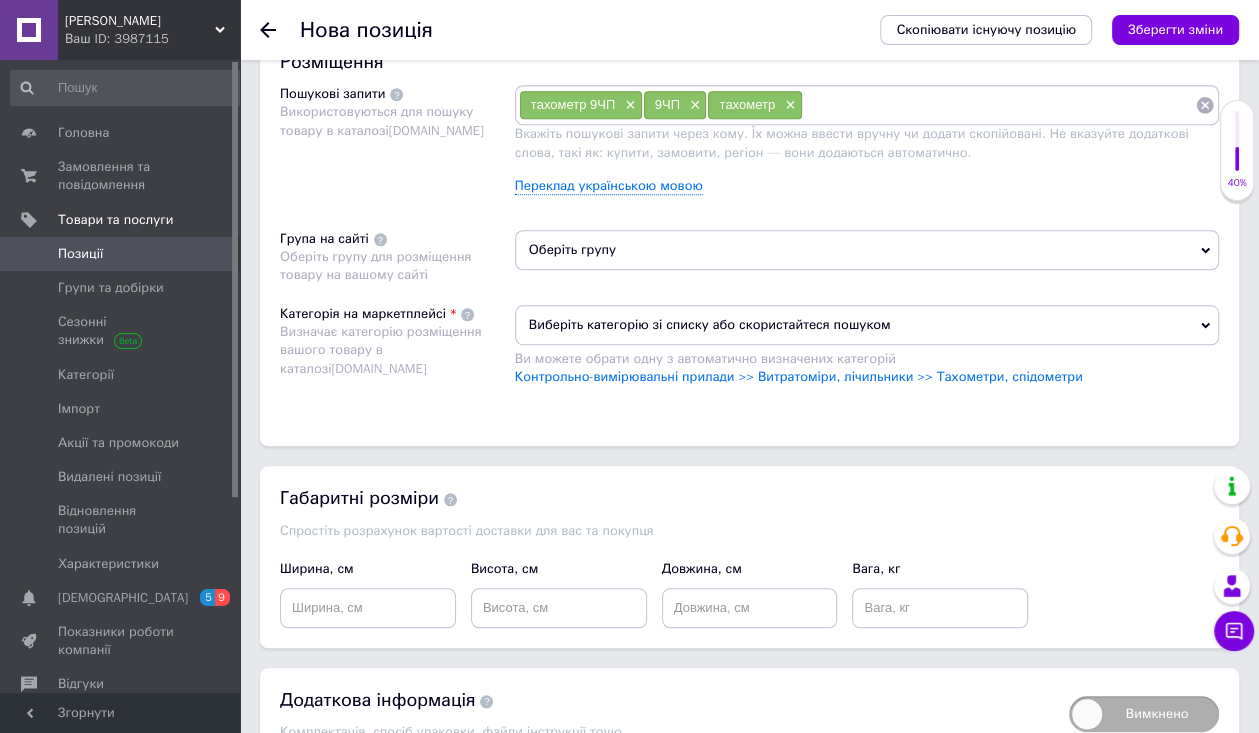 click on "Виберіть категорію зі списку або скористайтеся пошуком" at bounding box center (867, 325) 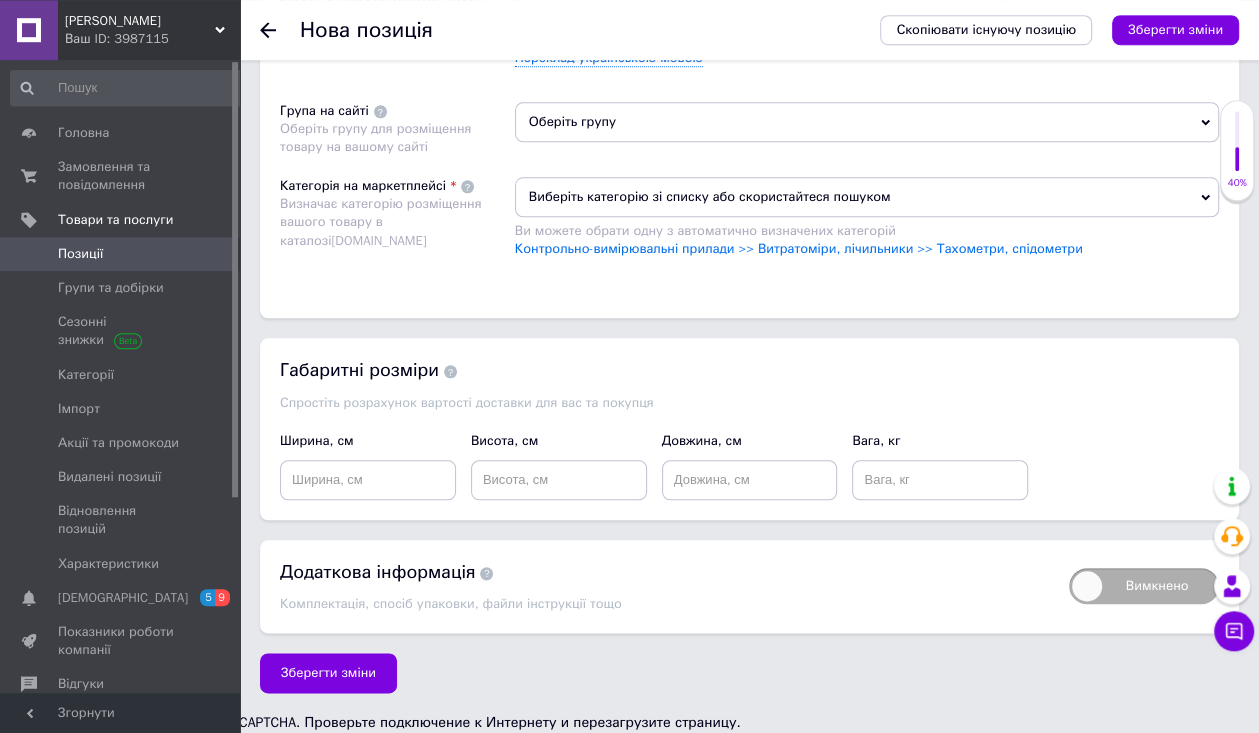 scroll, scrollTop: 1501, scrollLeft: 0, axis: vertical 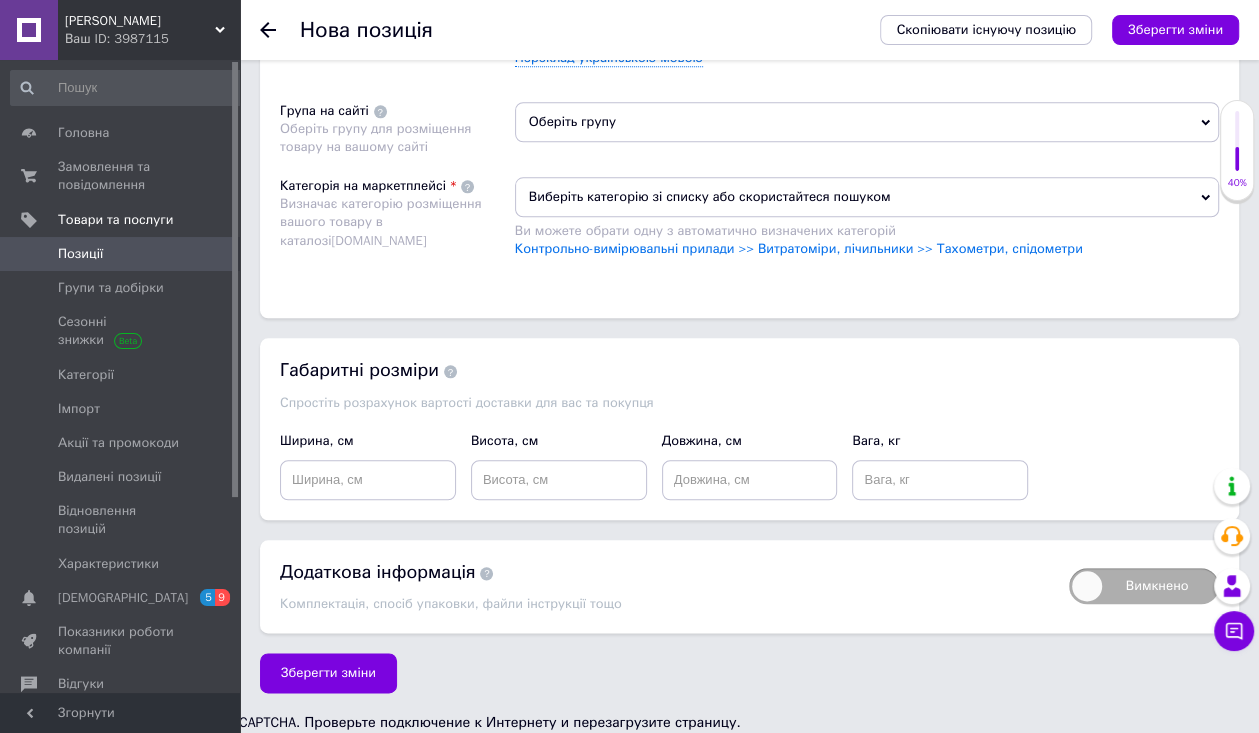 click on "Виберіть категорію зі списку або скористайтеся пошуком" at bounding box center [867, 197] 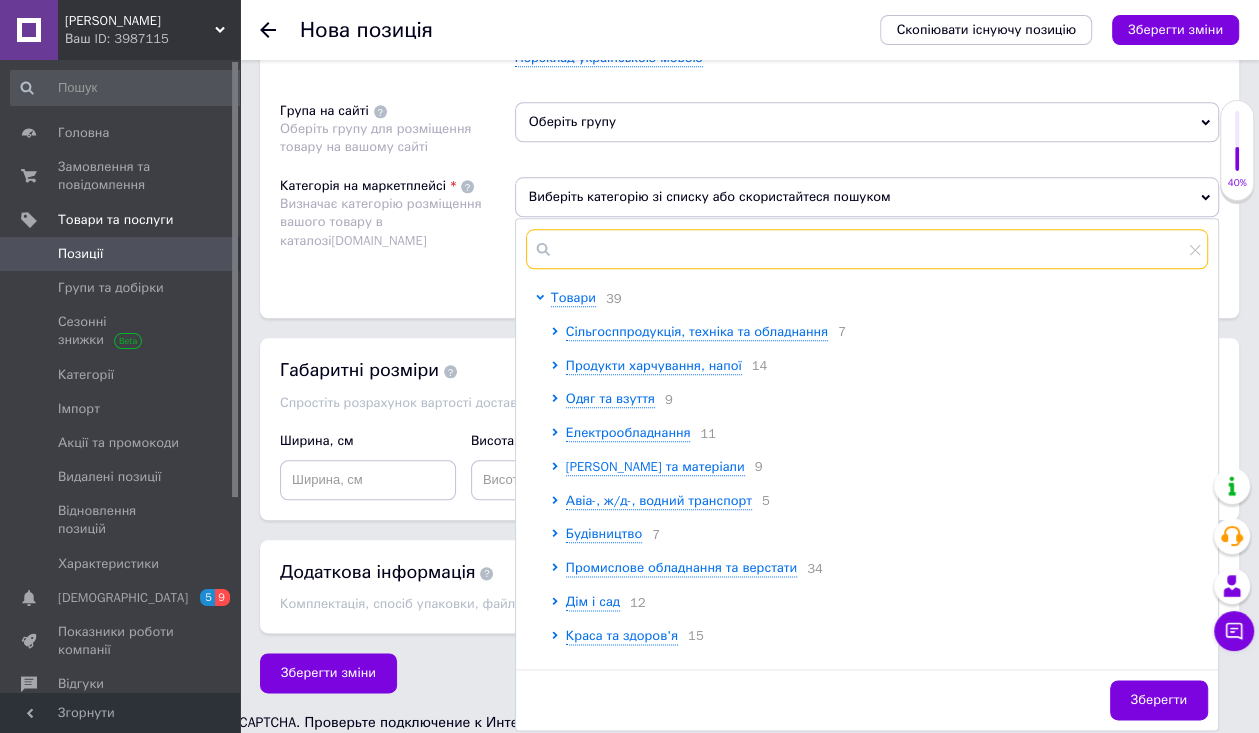 click at bounding box center [867, 249] 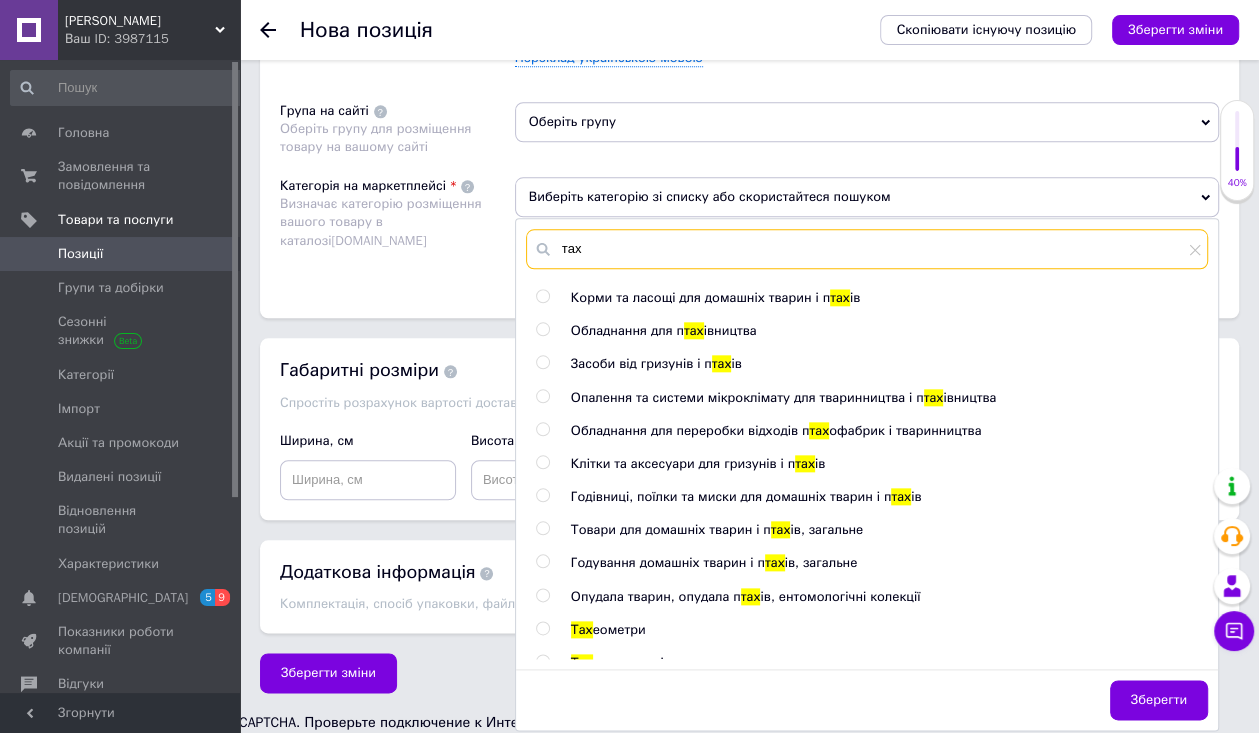 type on "тах" 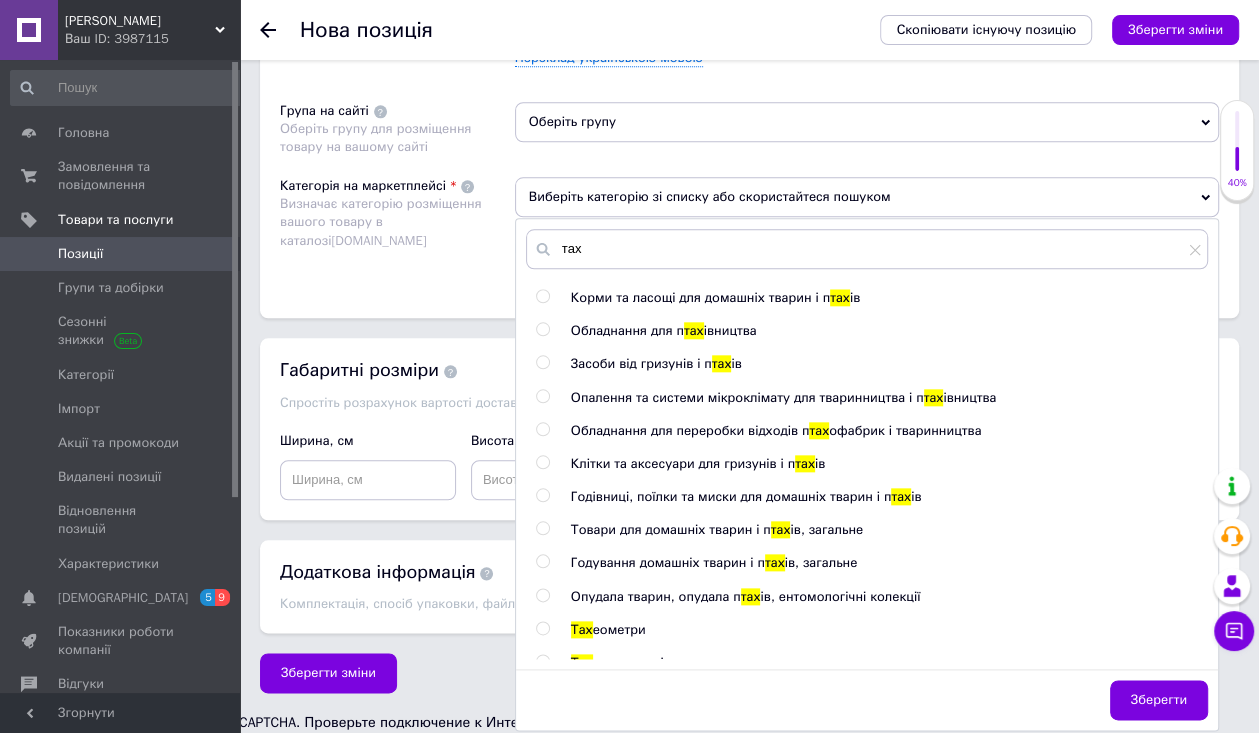 click at bounding box center [542, 628] 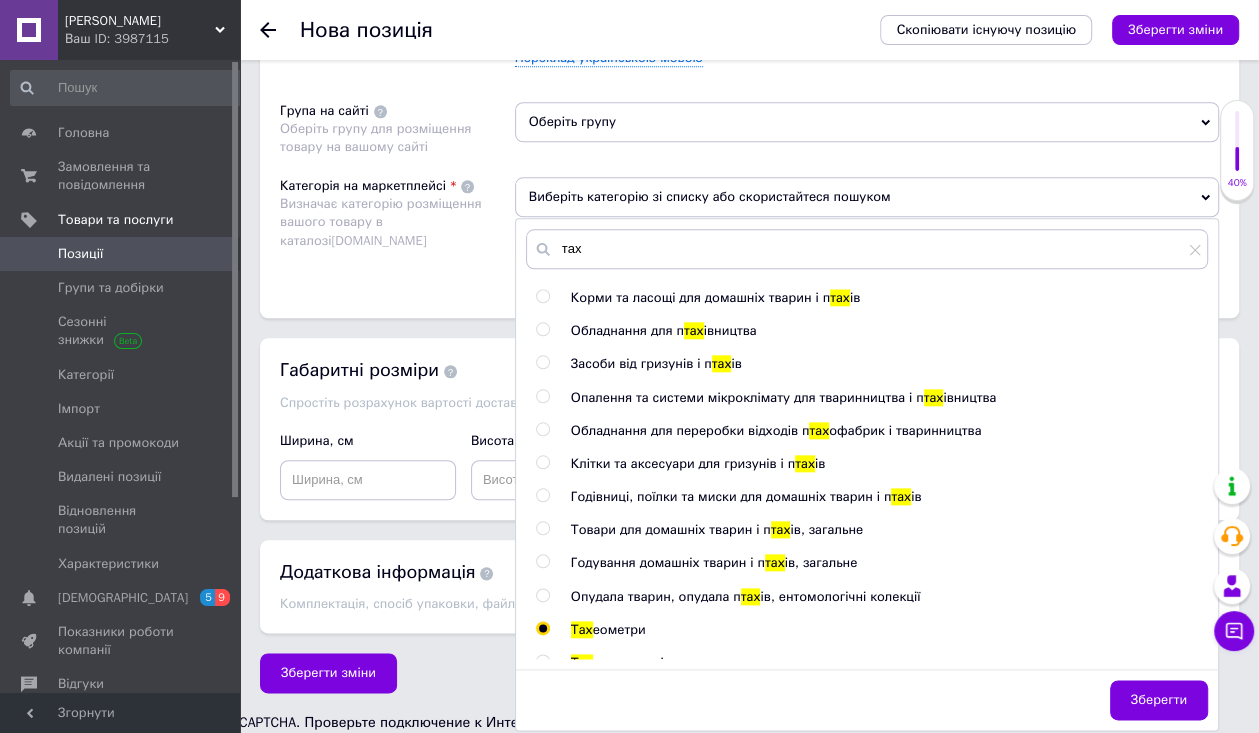 radio on "true" 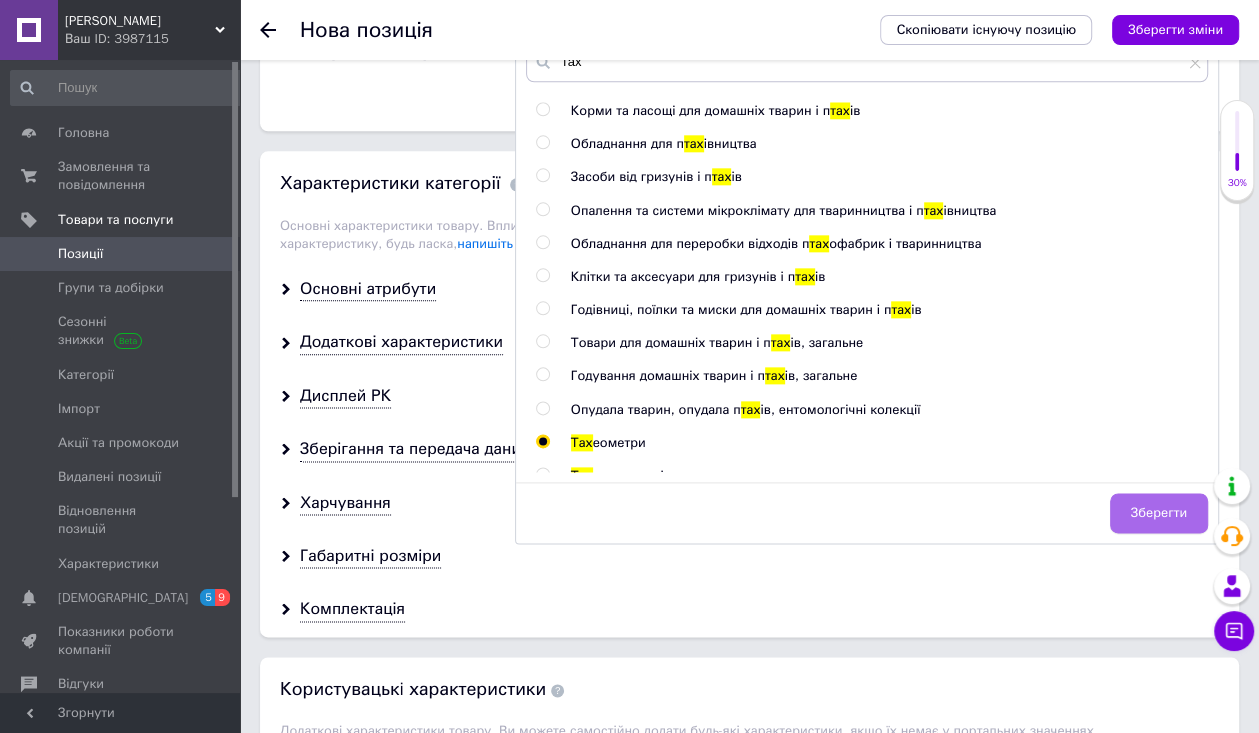 click on "Зберегти" at bounding box center (1159, 513) 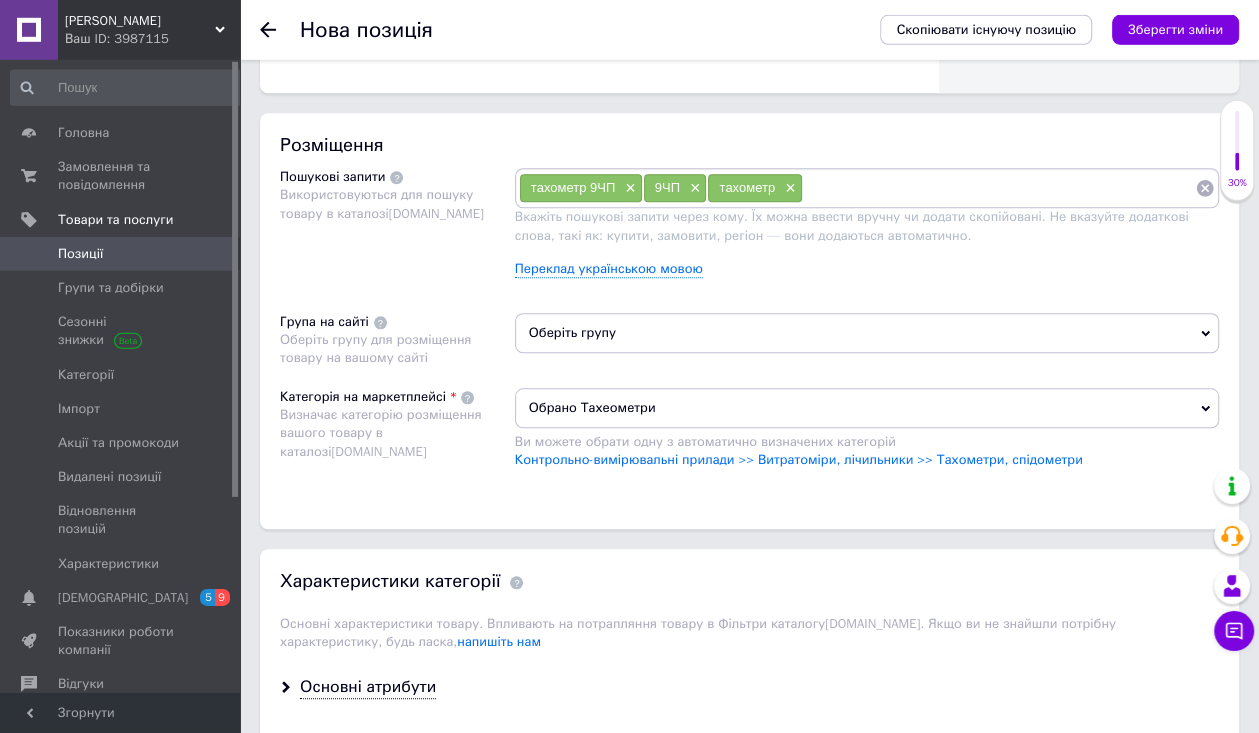 scroll, scrollTop: 1088, scrollLeft: 0, axis: vertical 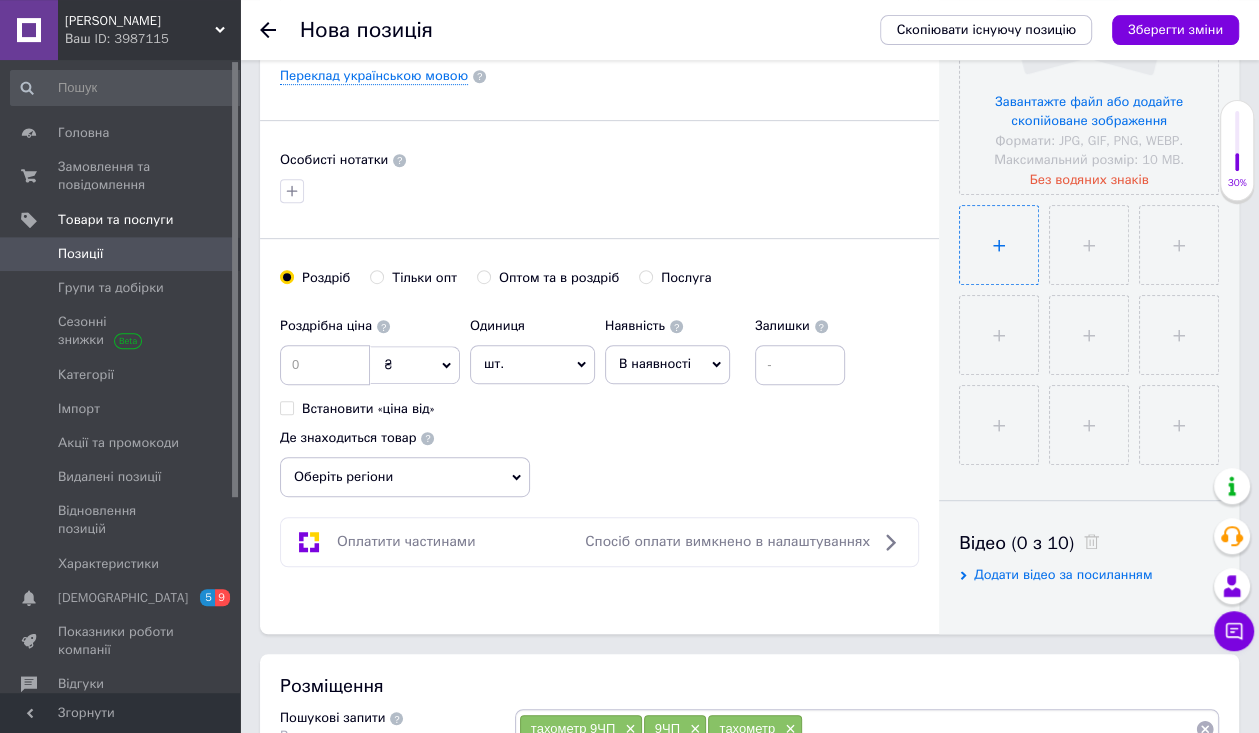 click at bounding box center [999, 245] 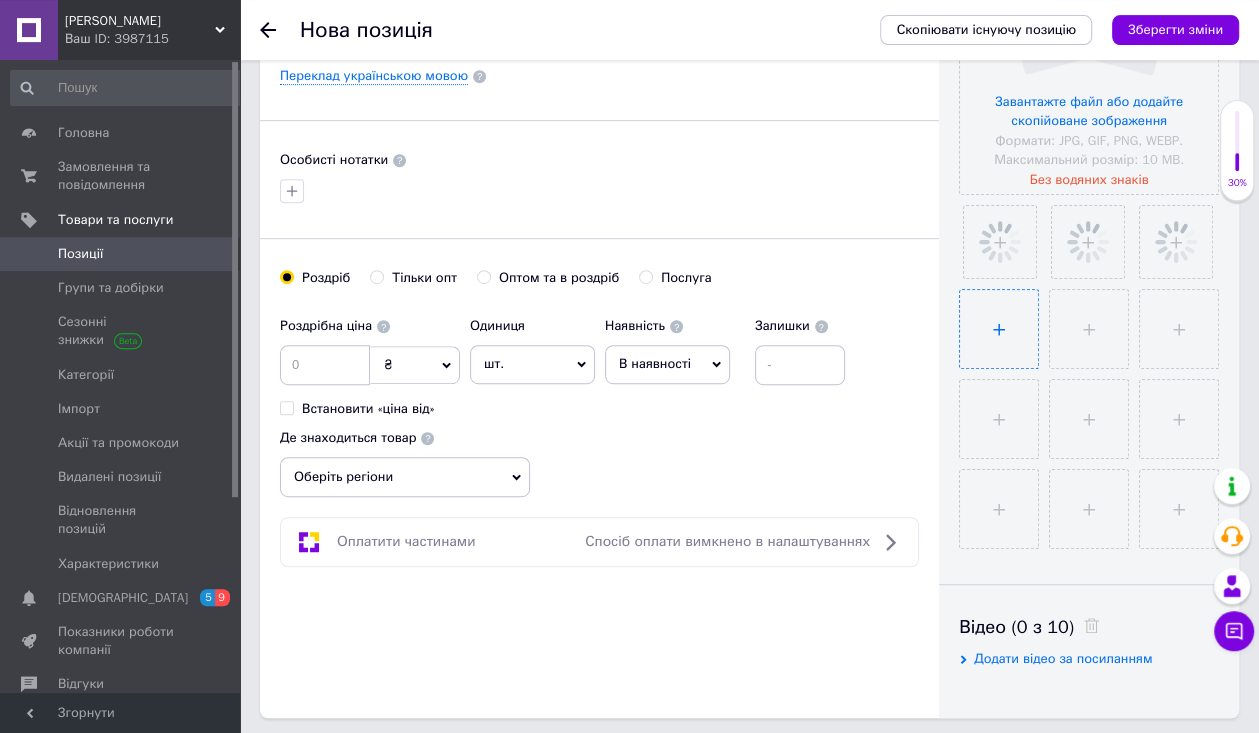 type 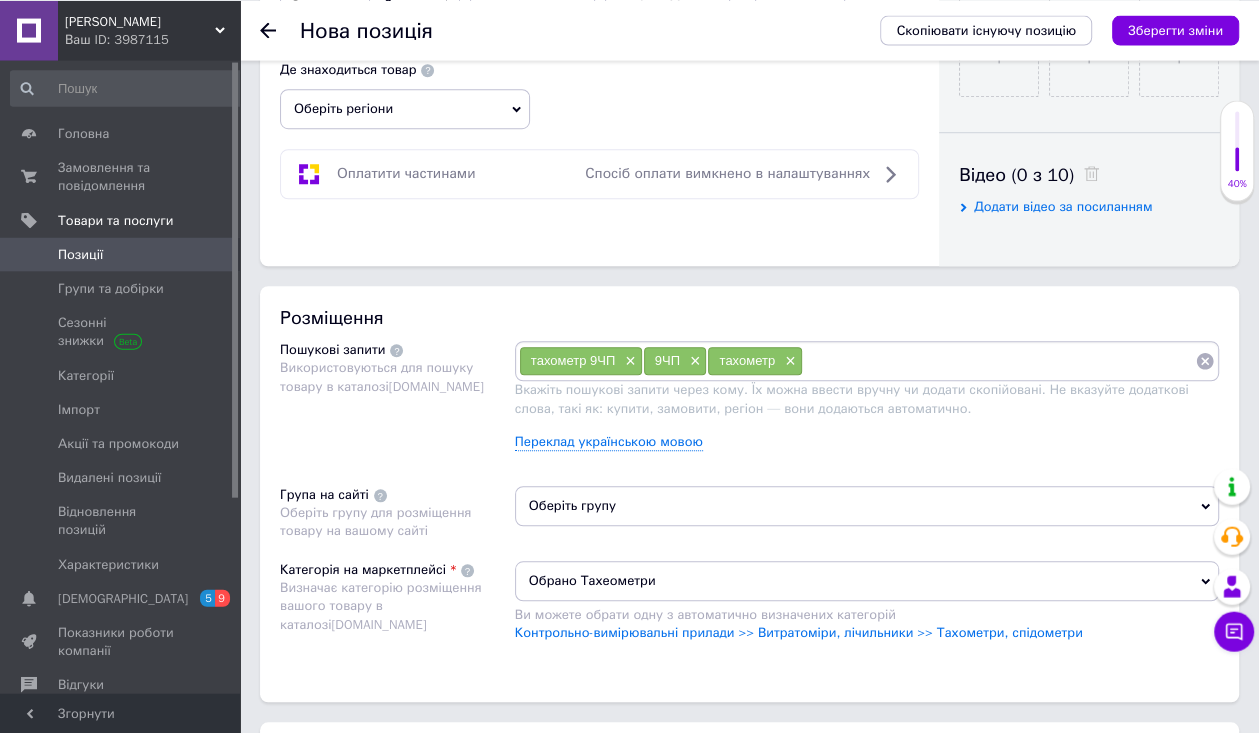 scroll, scrollTop: 877, scrollLeft: 0, axis: vertical 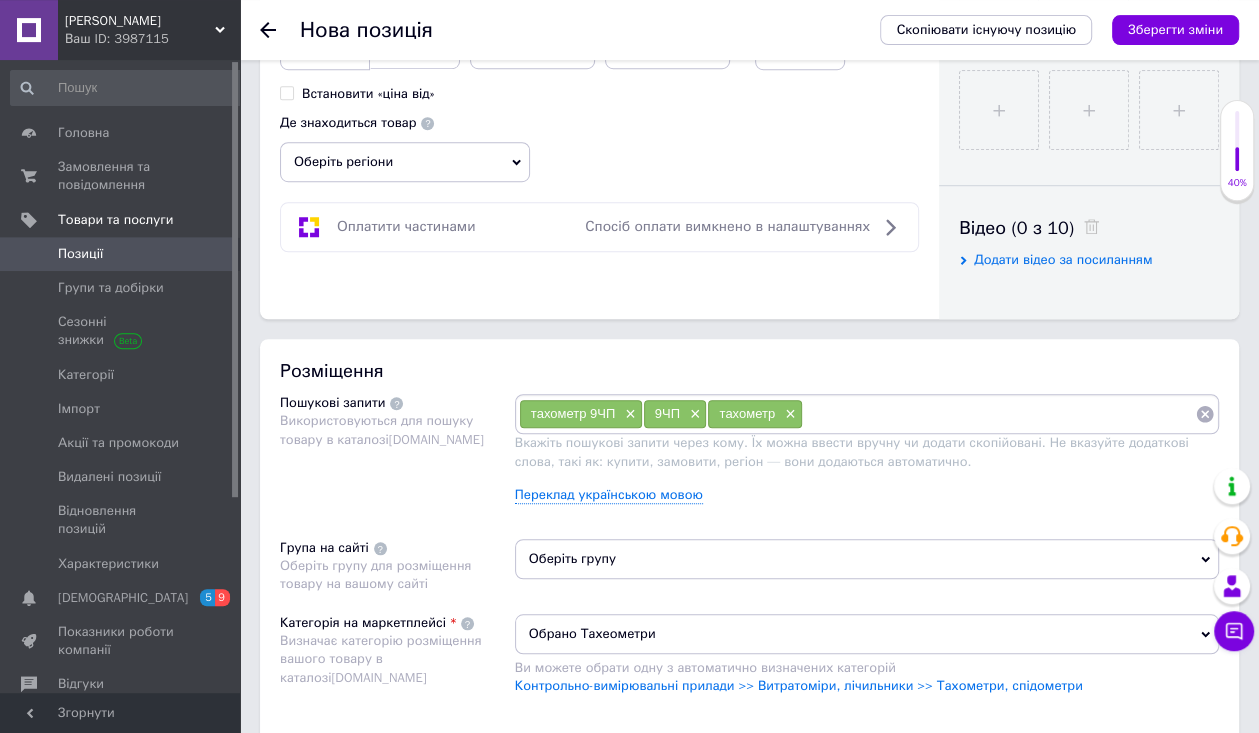 click 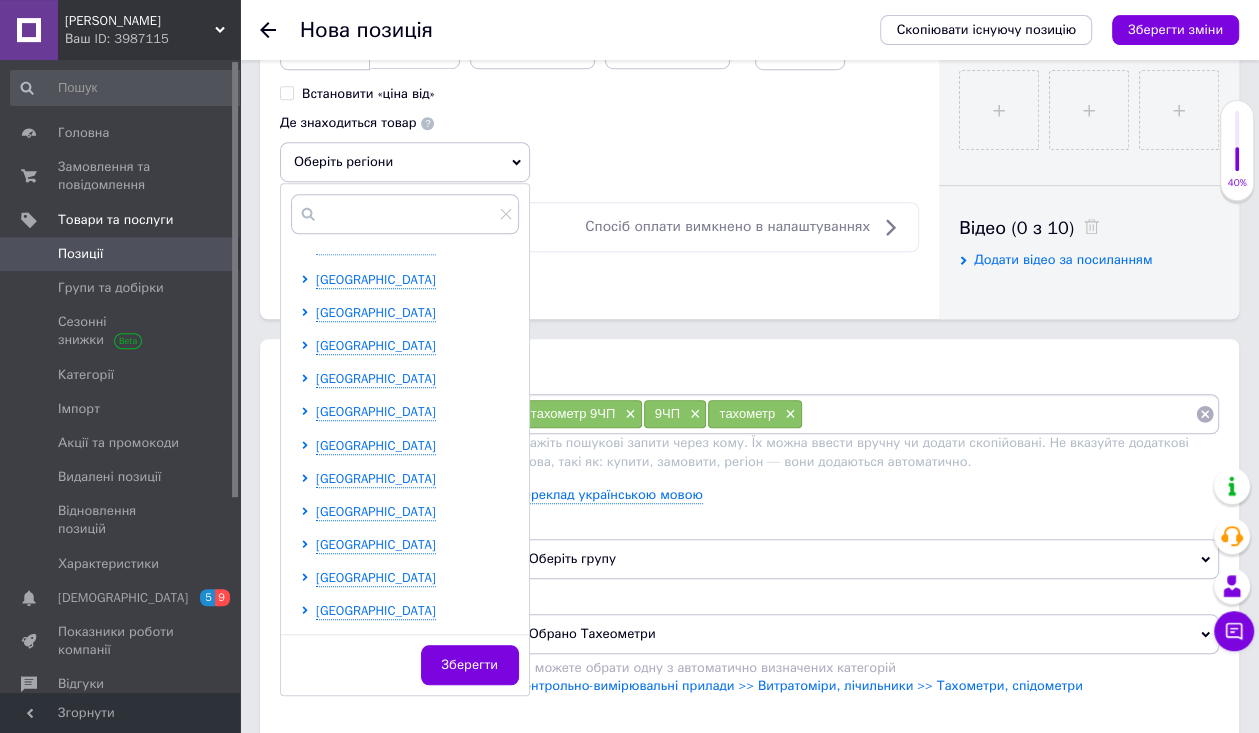 scroll, scrollTop: 343, scrollLeft: 0, axis: vertical 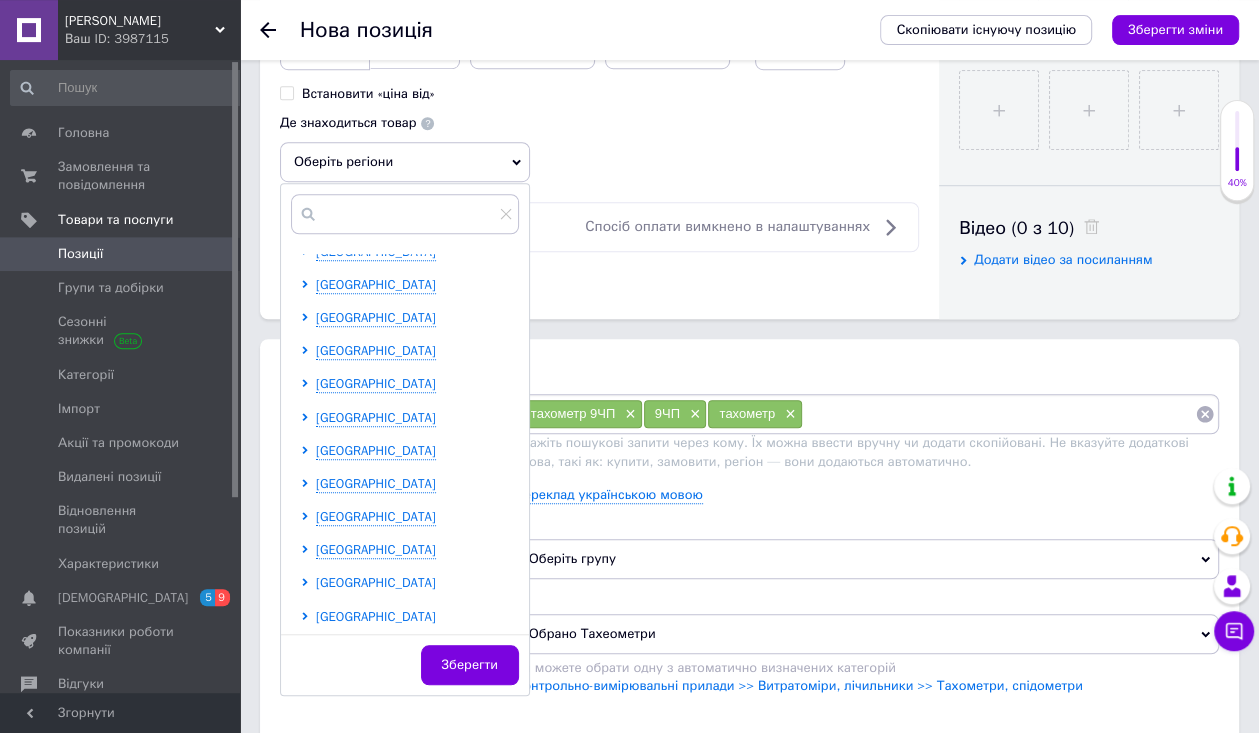 click 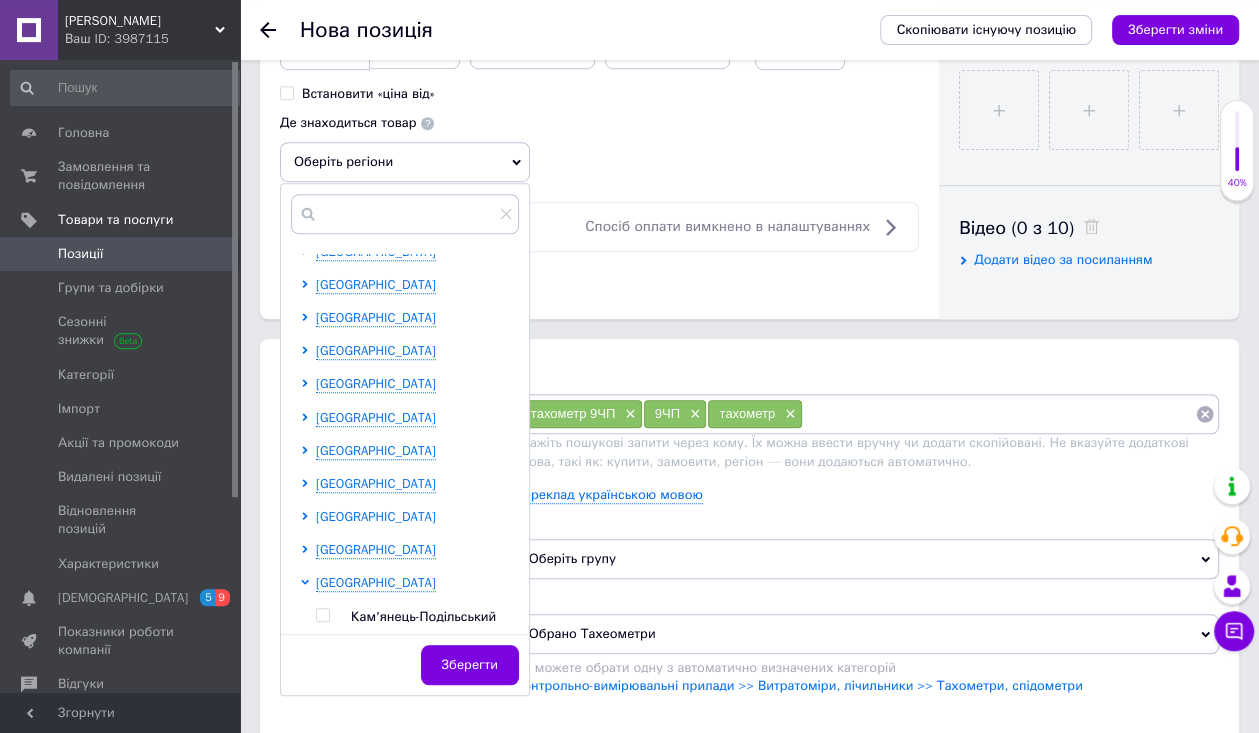click 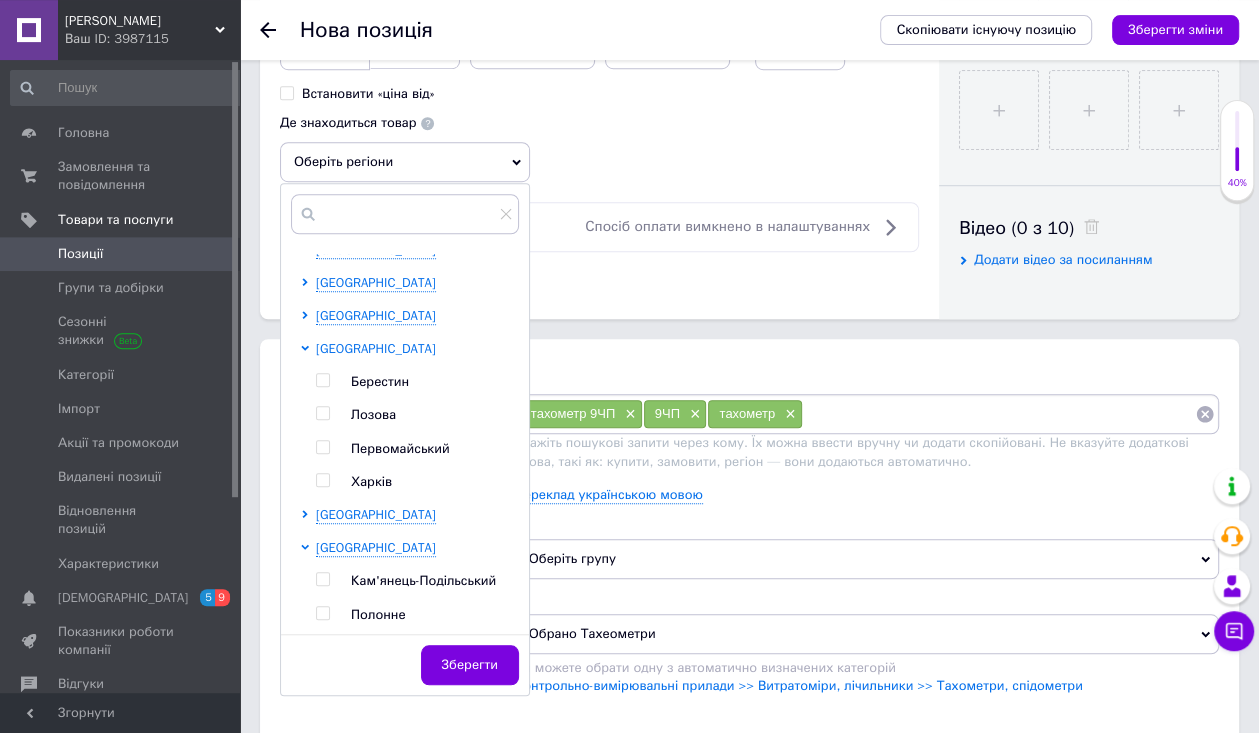 scroll, scrollTop: 658, scrollLeft: 0, axis: vertical 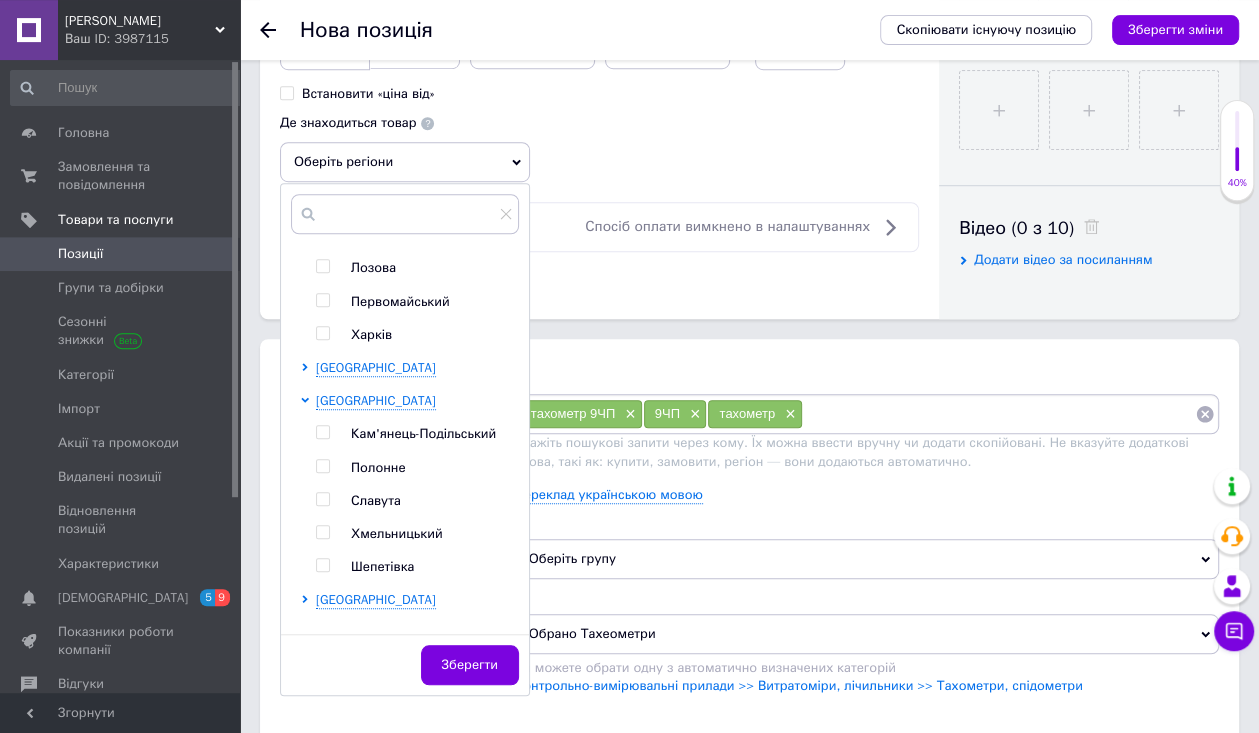 click at bounding box center (322, 333) 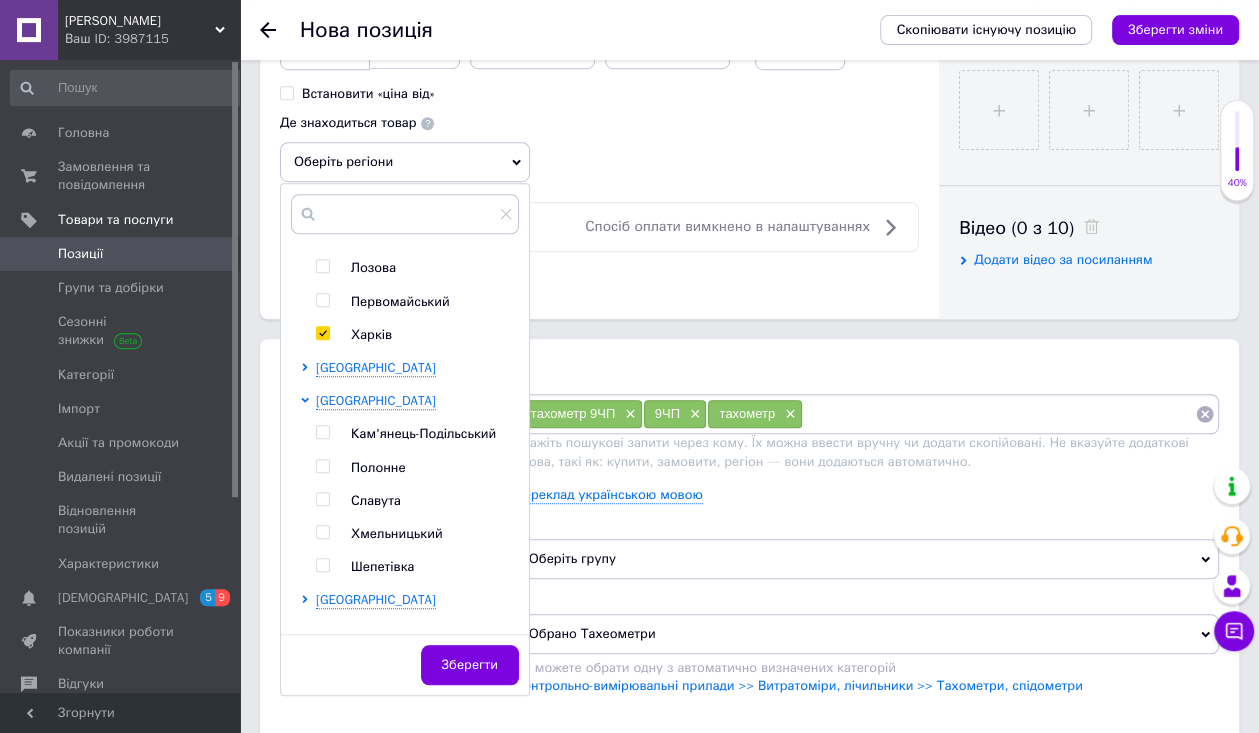 checkbox on "true" 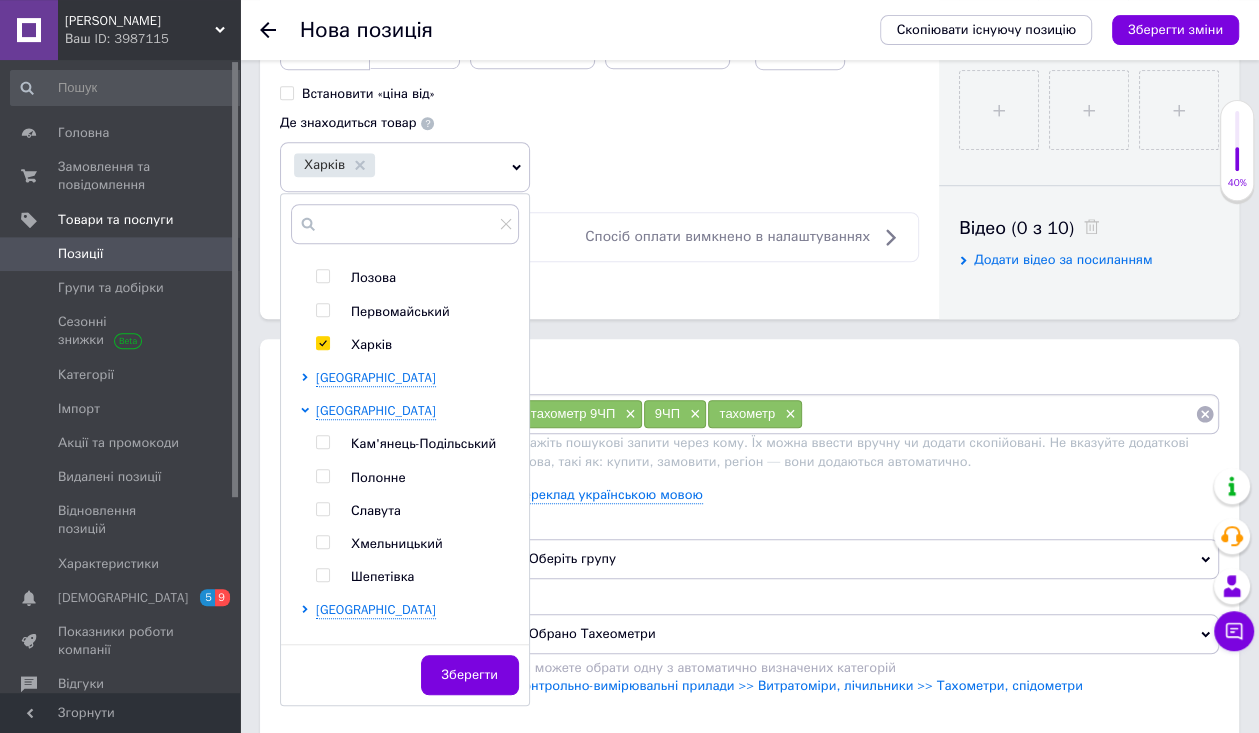 click on "Зберегти" at bounding box center (405, 680) 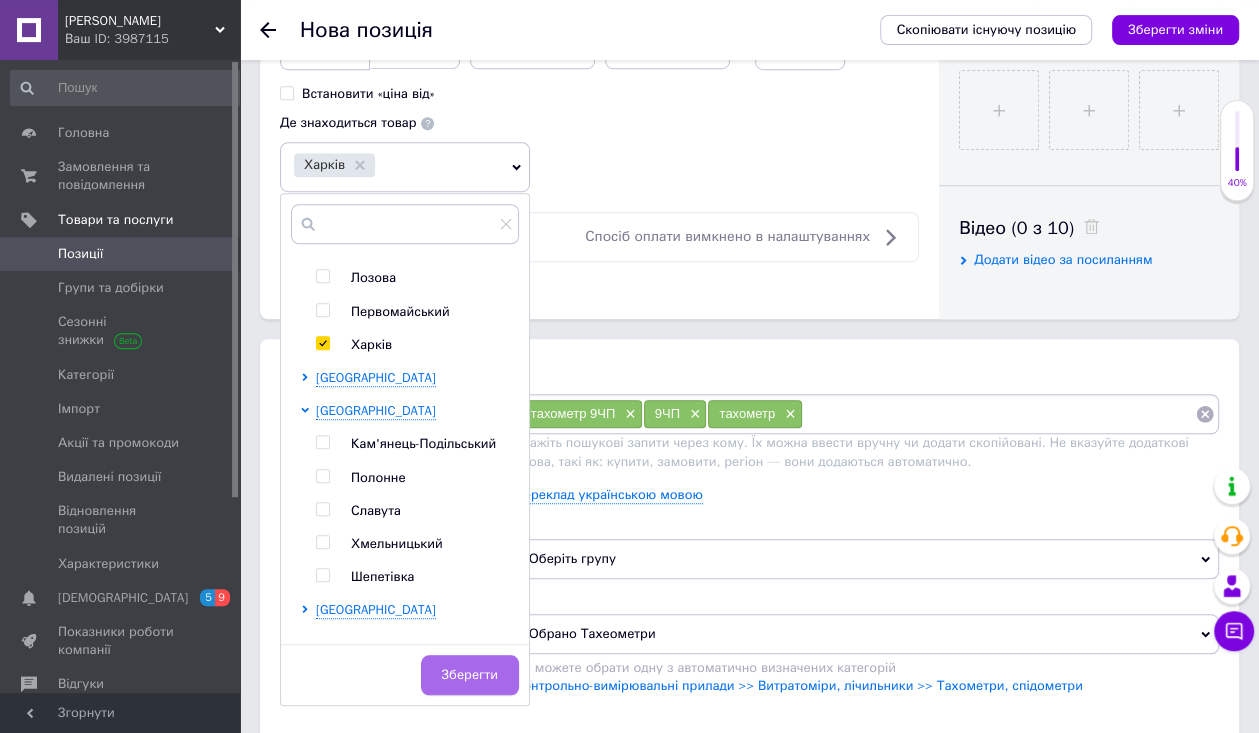 click on "Зберегти" at bounding box center (470, 675) 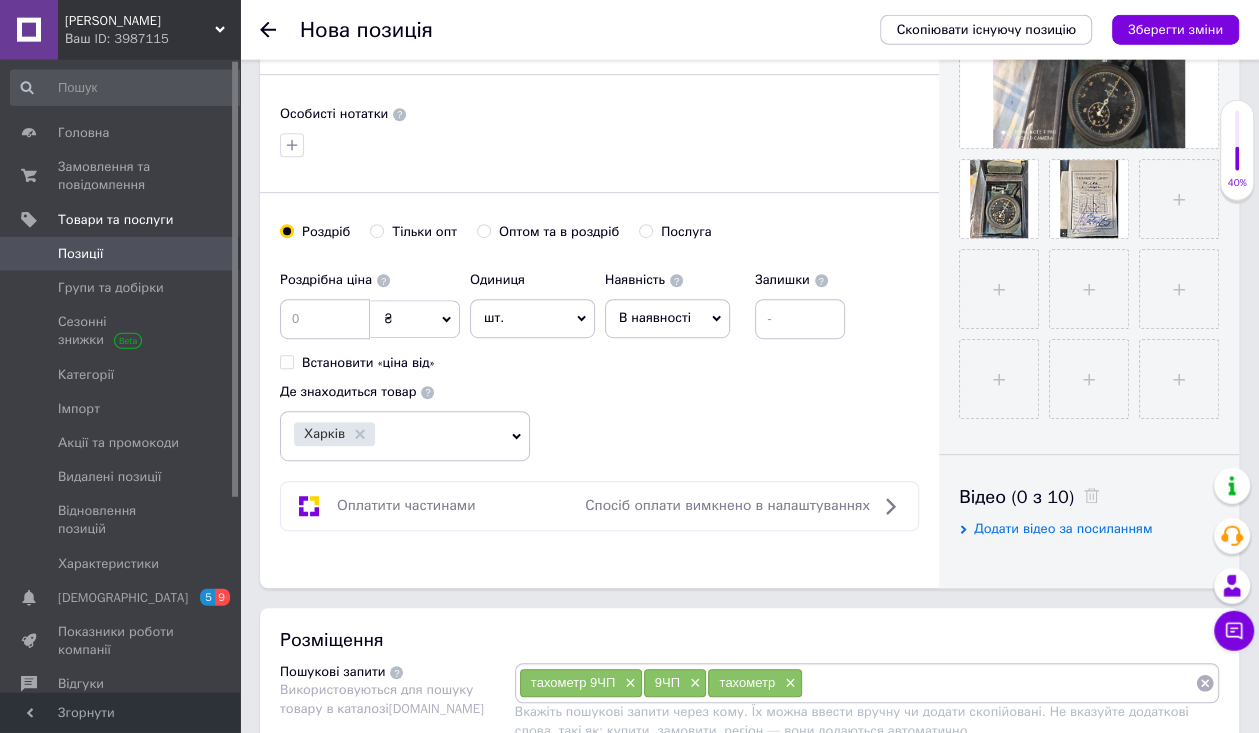 scroll, scrollTop: 562, scrollLeft: 0, axis: vertical 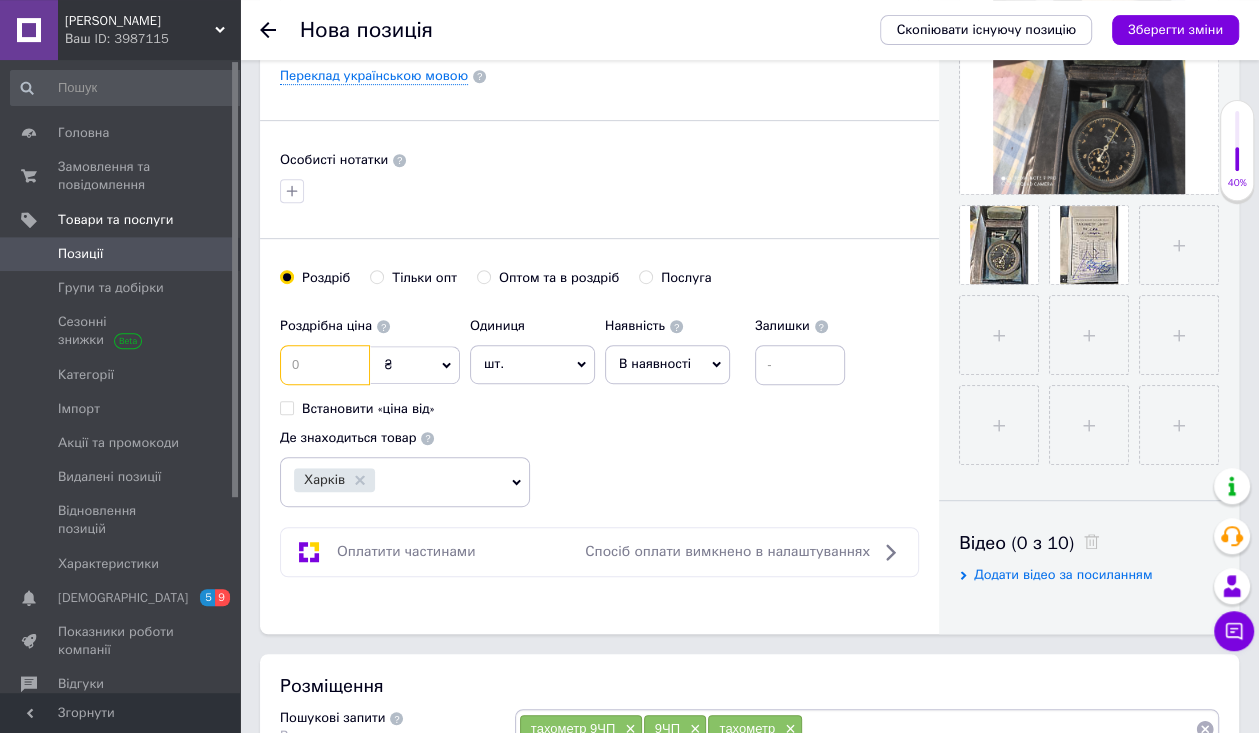 click at bounding box center (325, 365) 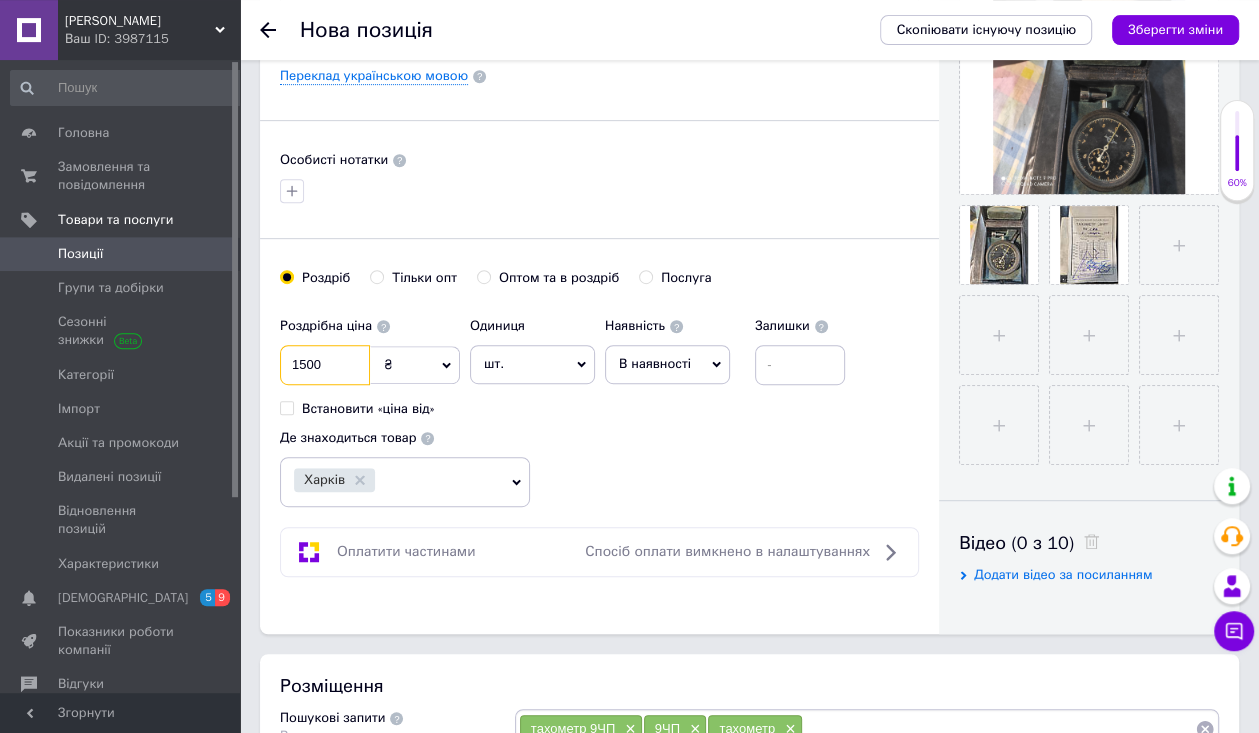 type on "1500" 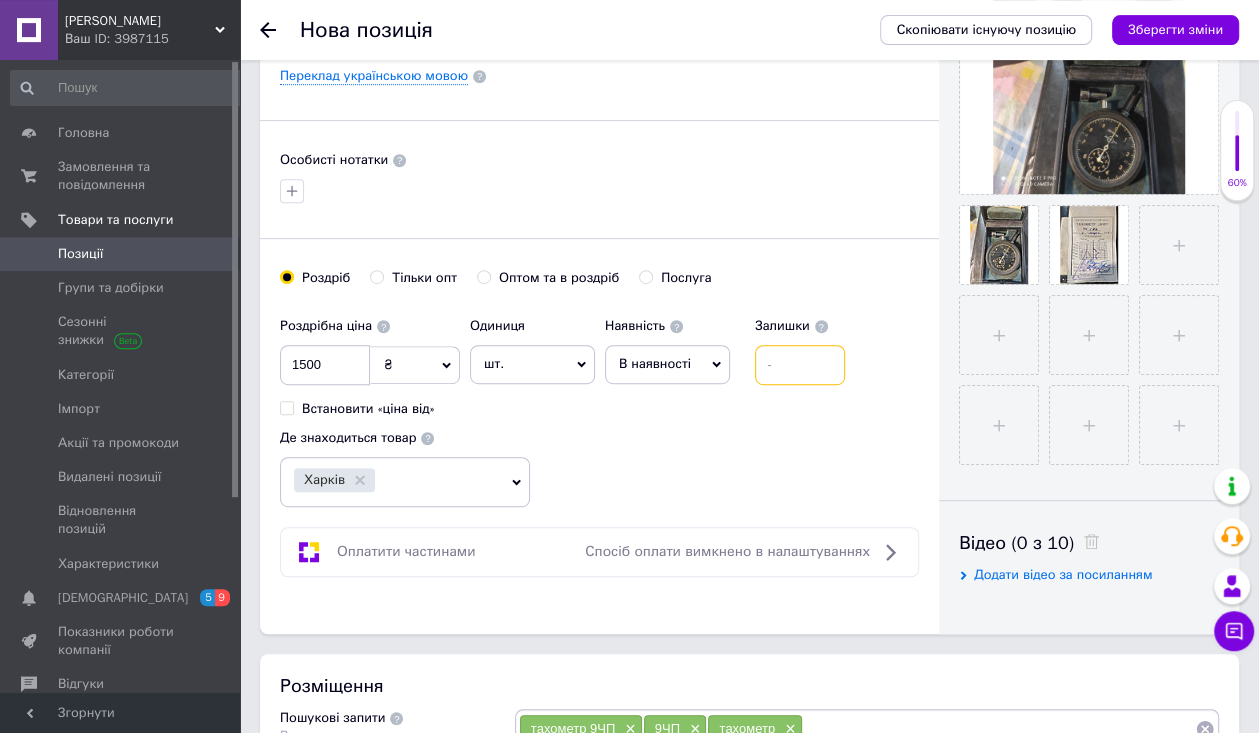 click at bounding box center [800, 365] 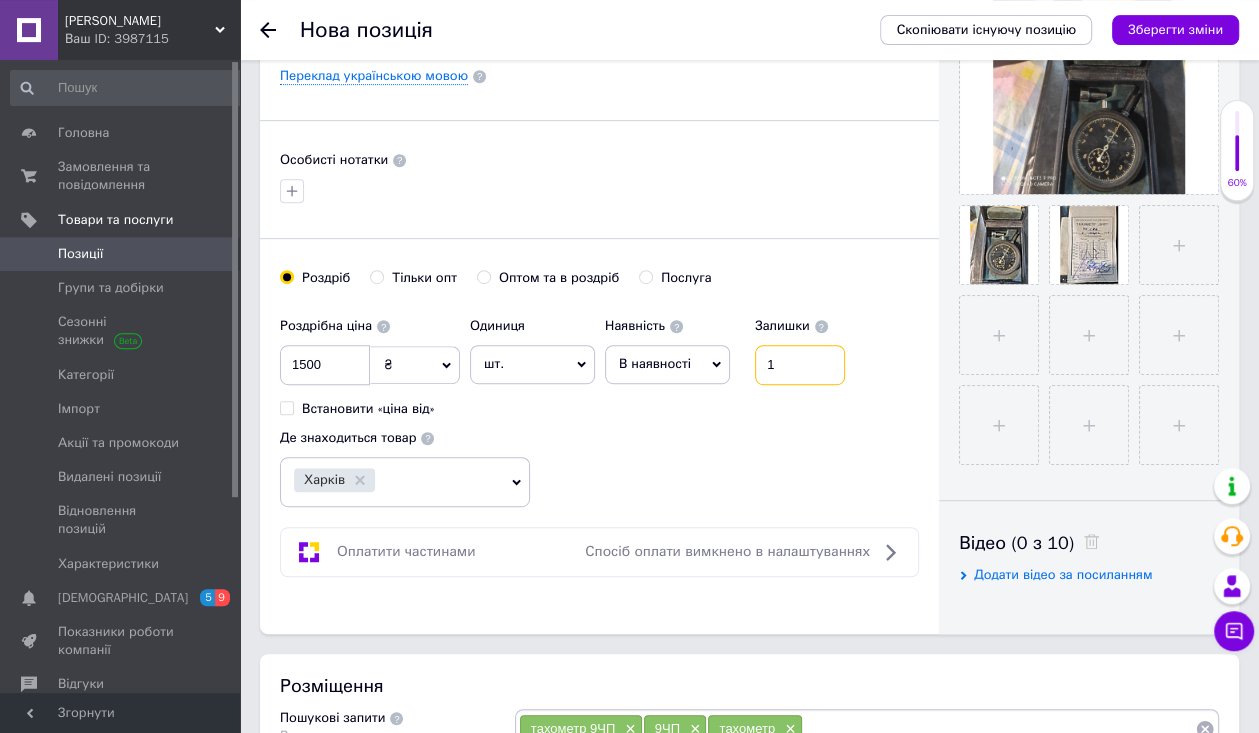 type on "1" 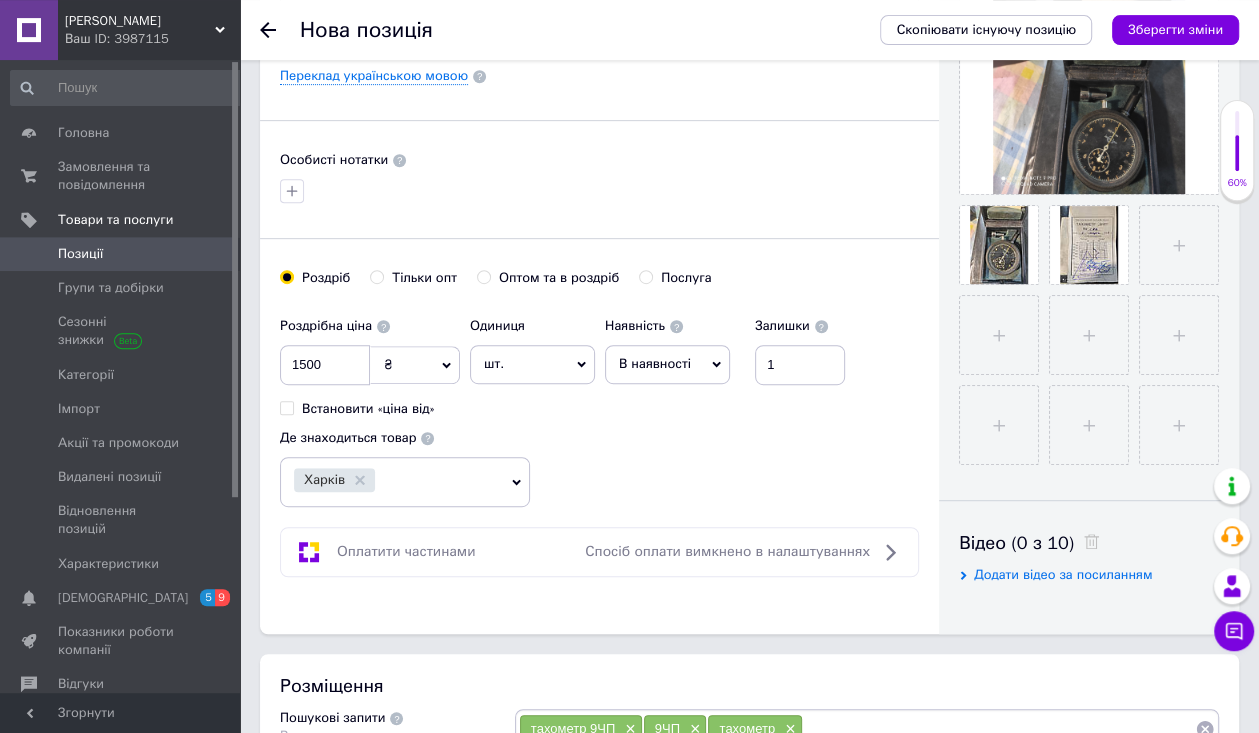 click on "В наявності" at bounding box center [667, 364] 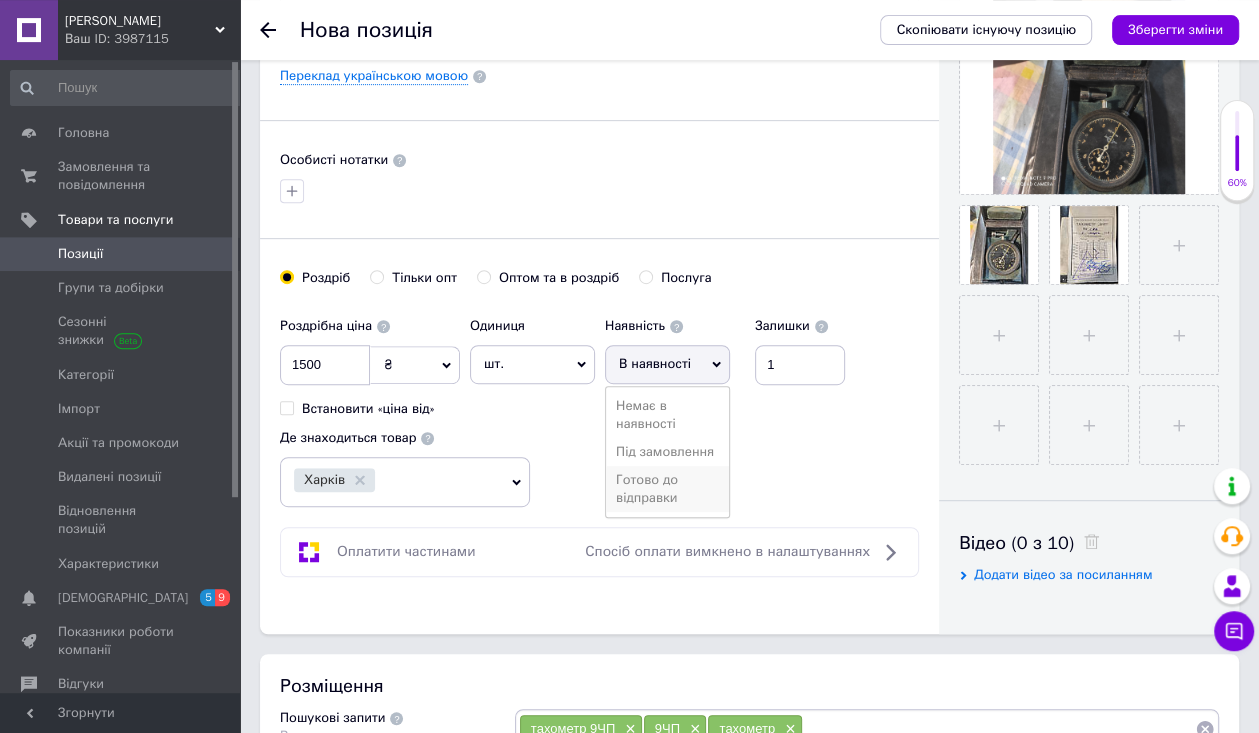click on "Готово до відправки" at bounding box center [667, 489] 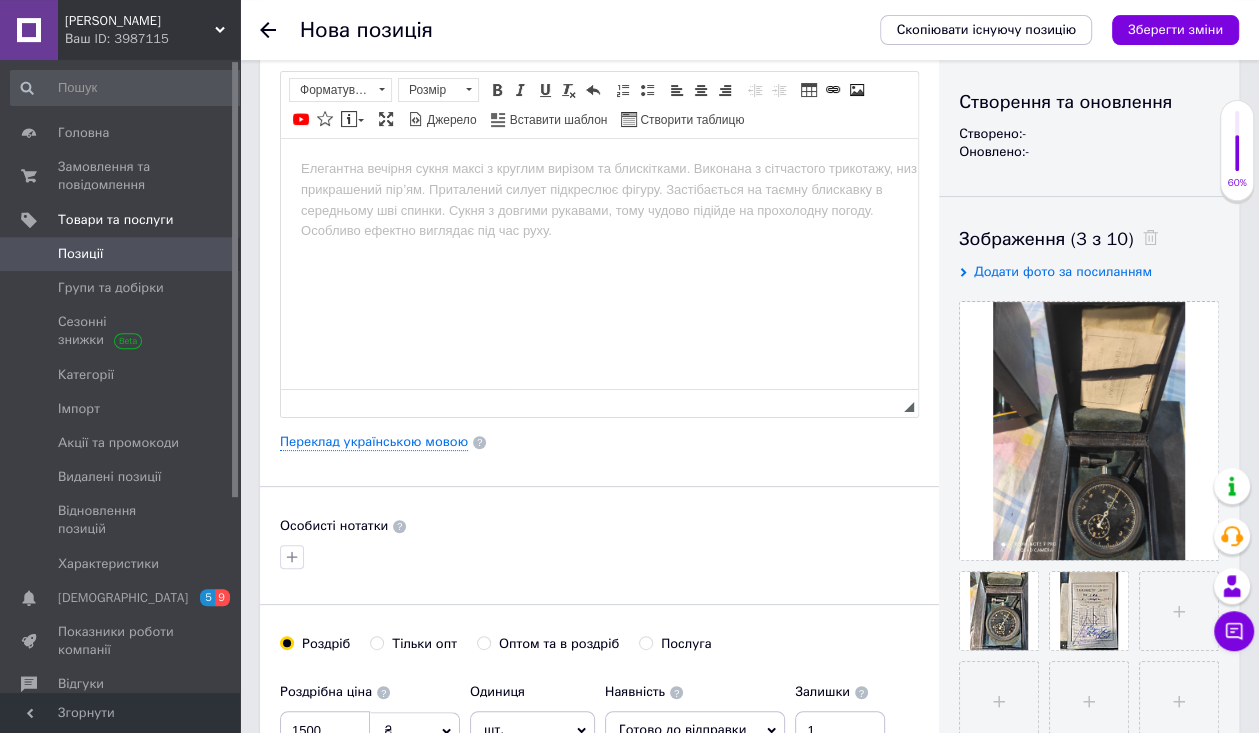 scroll, scrollTop: 0, scrollLeft: 0, axis: both 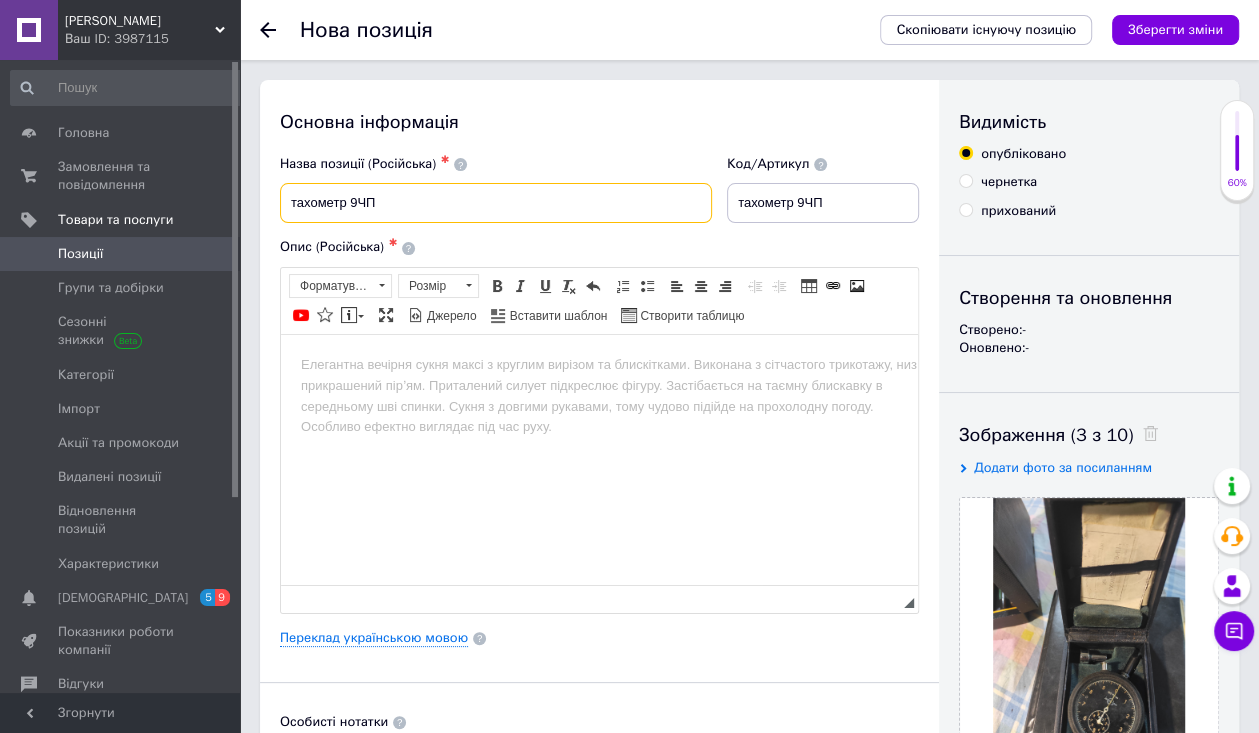 drag, startPoint x: 380, startPoint y: 205, endPoint x: 276, endPoint y: 178, distance: 107.44766 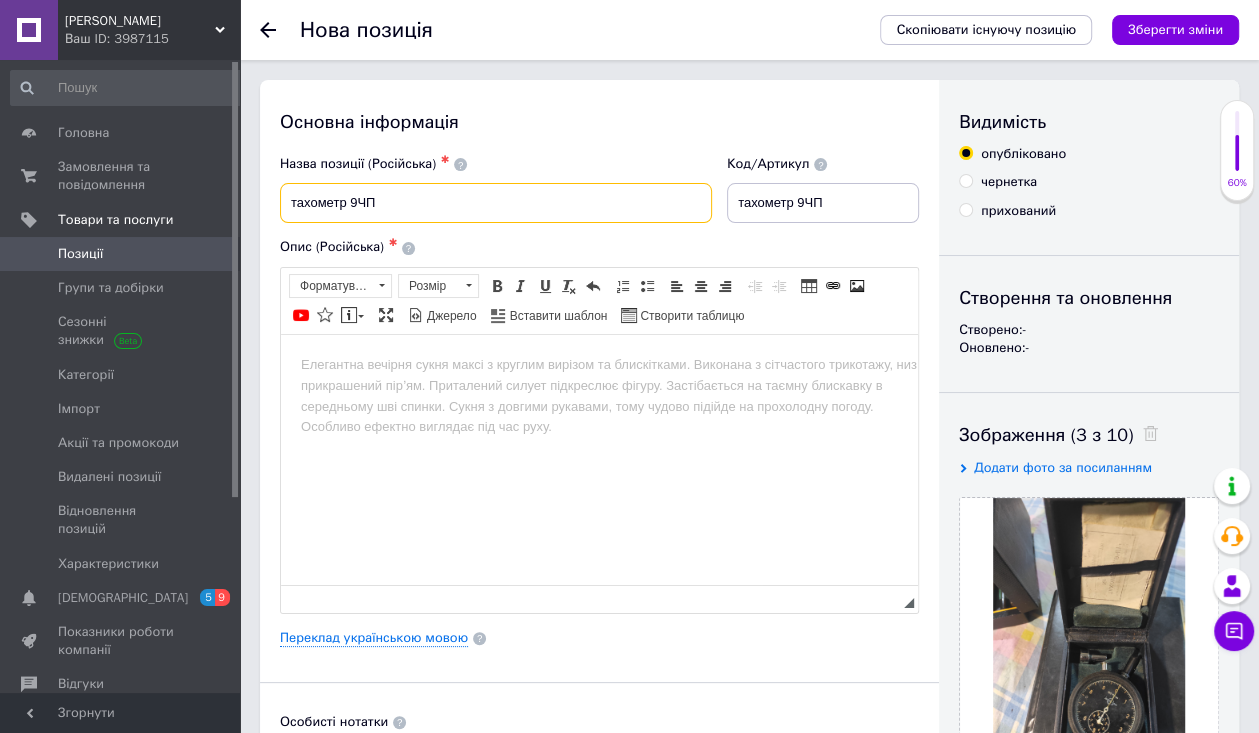 click on "тахометр 9ЧП" at bounding box center (496, 203) 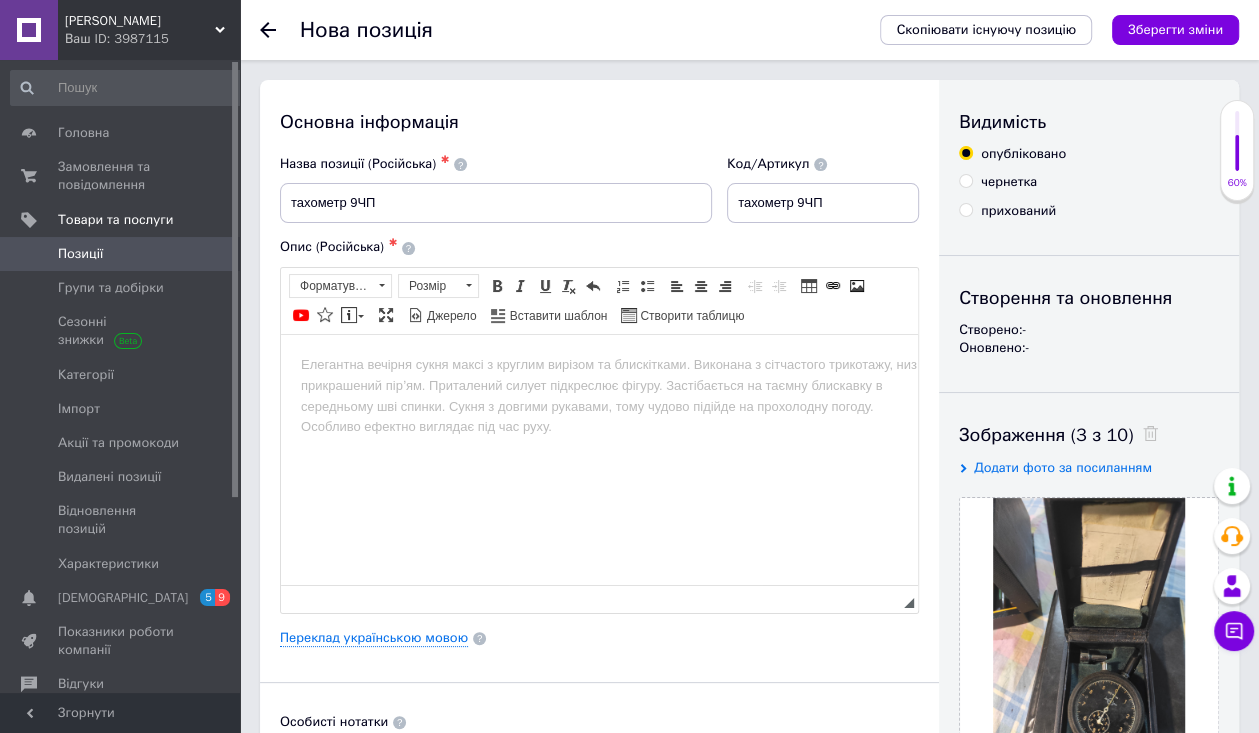 click at bounding box center (599, 364) 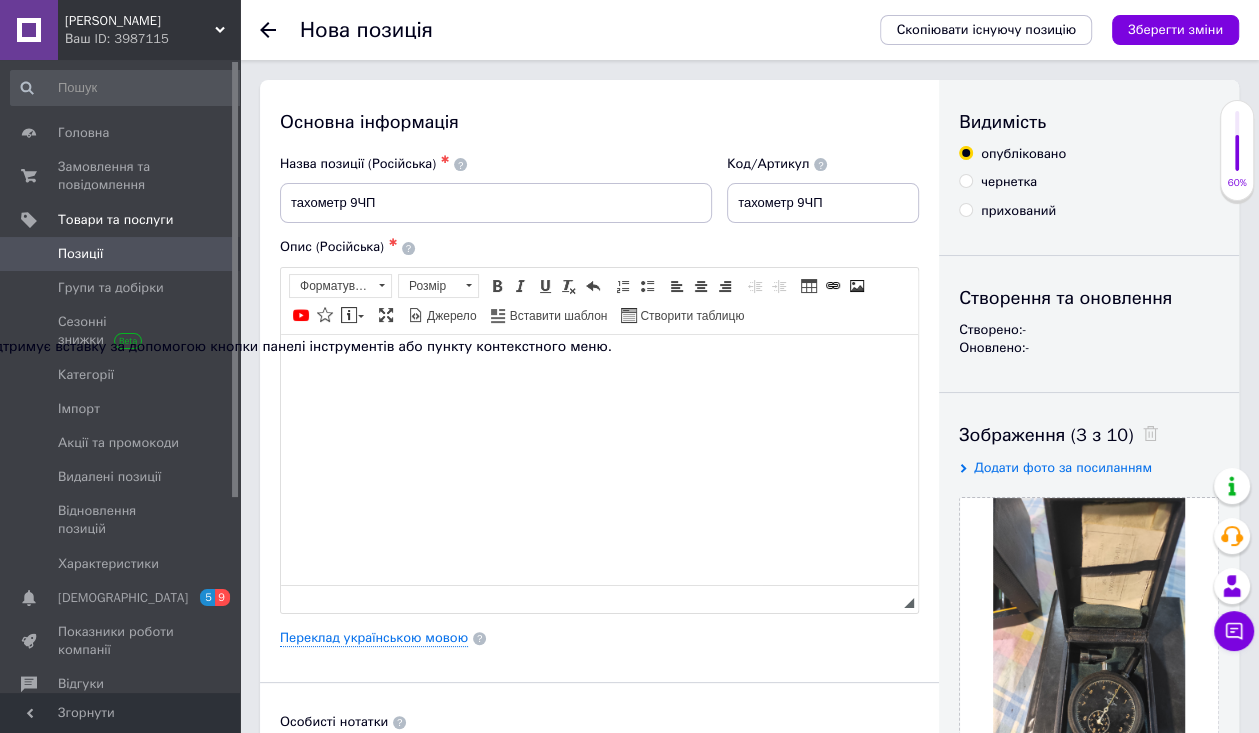 click at bounding box center [599, 459] 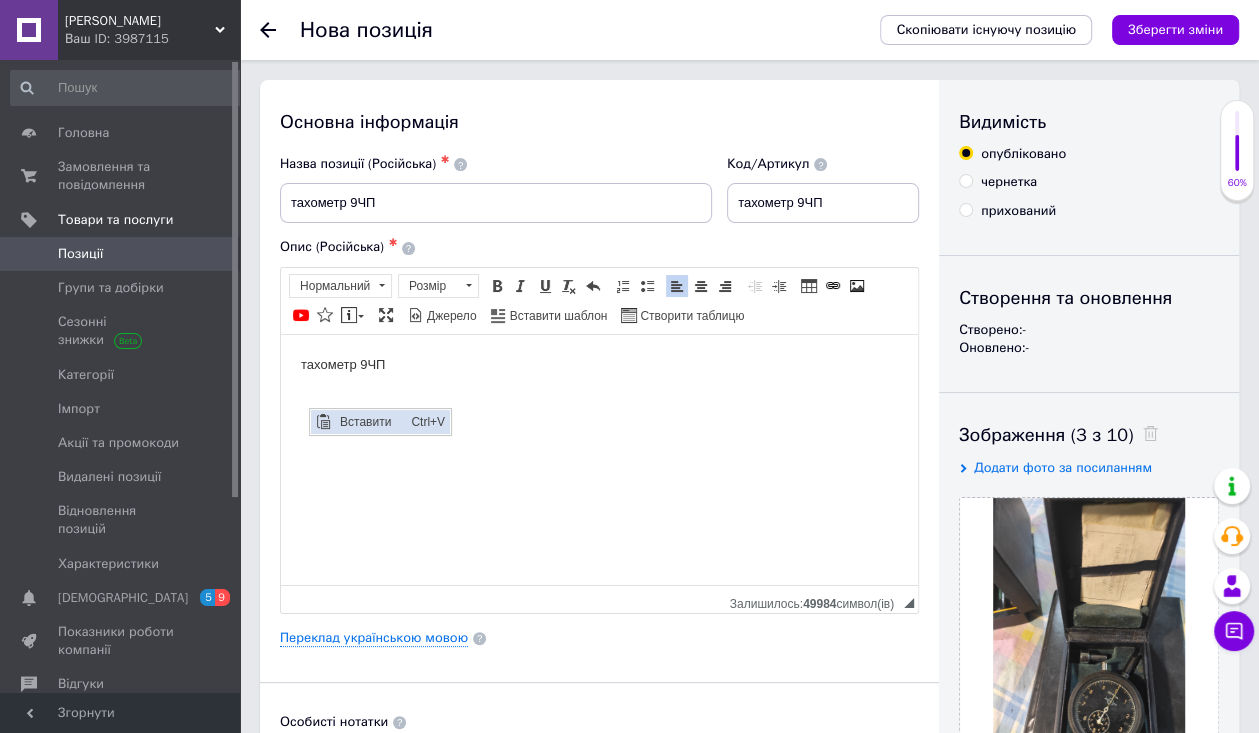 scroll, scrollTop: 0, scrollLeft: 0, axis: both 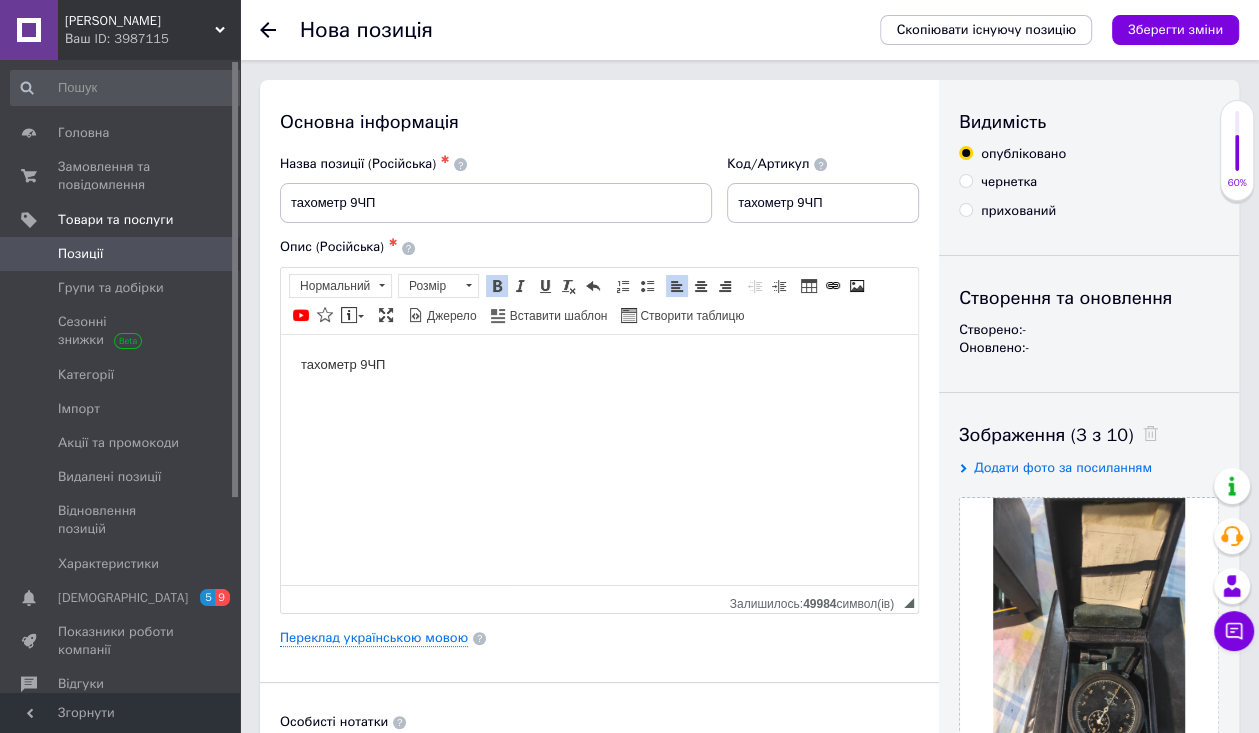type 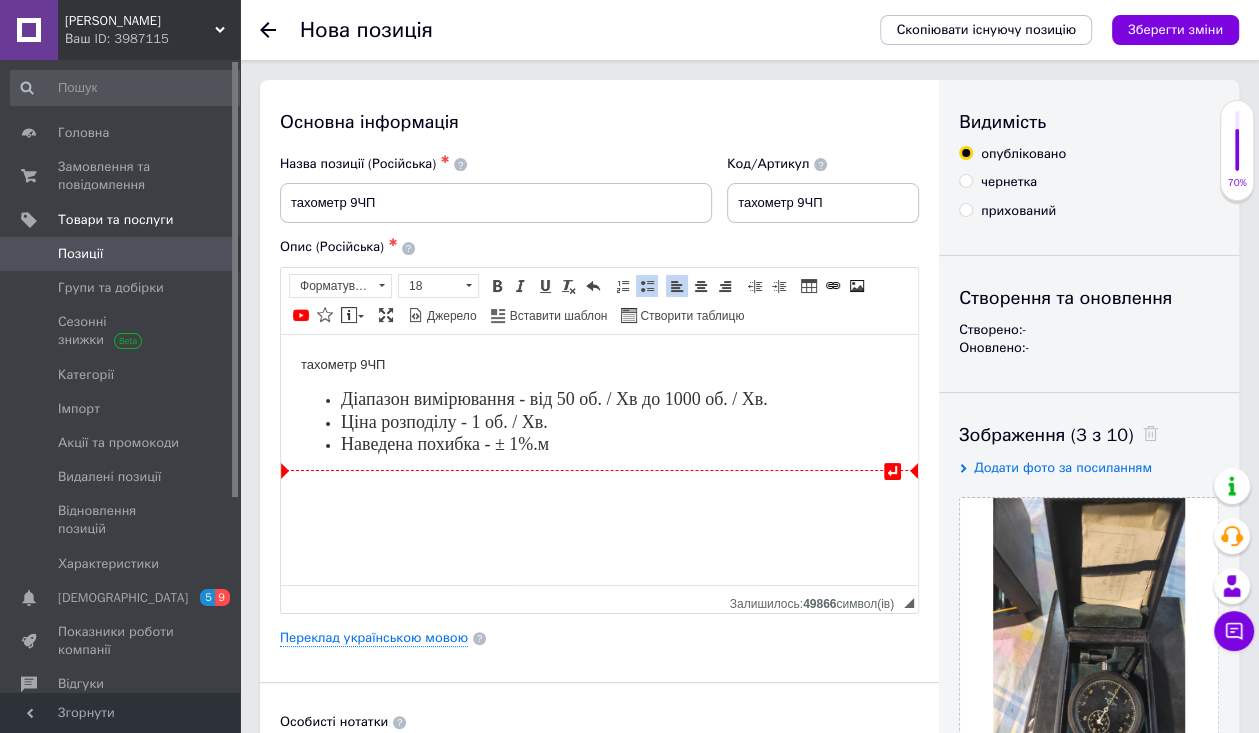 click on "↵ тахометр 9ЧП Діапазон вимірювання - від 50 об. / Хв до 1000 об. / Хв. Ціна розподілу - 1 об. / Хв. Наведена похибка - ± 1%.м" at bounding box center (599, 459) 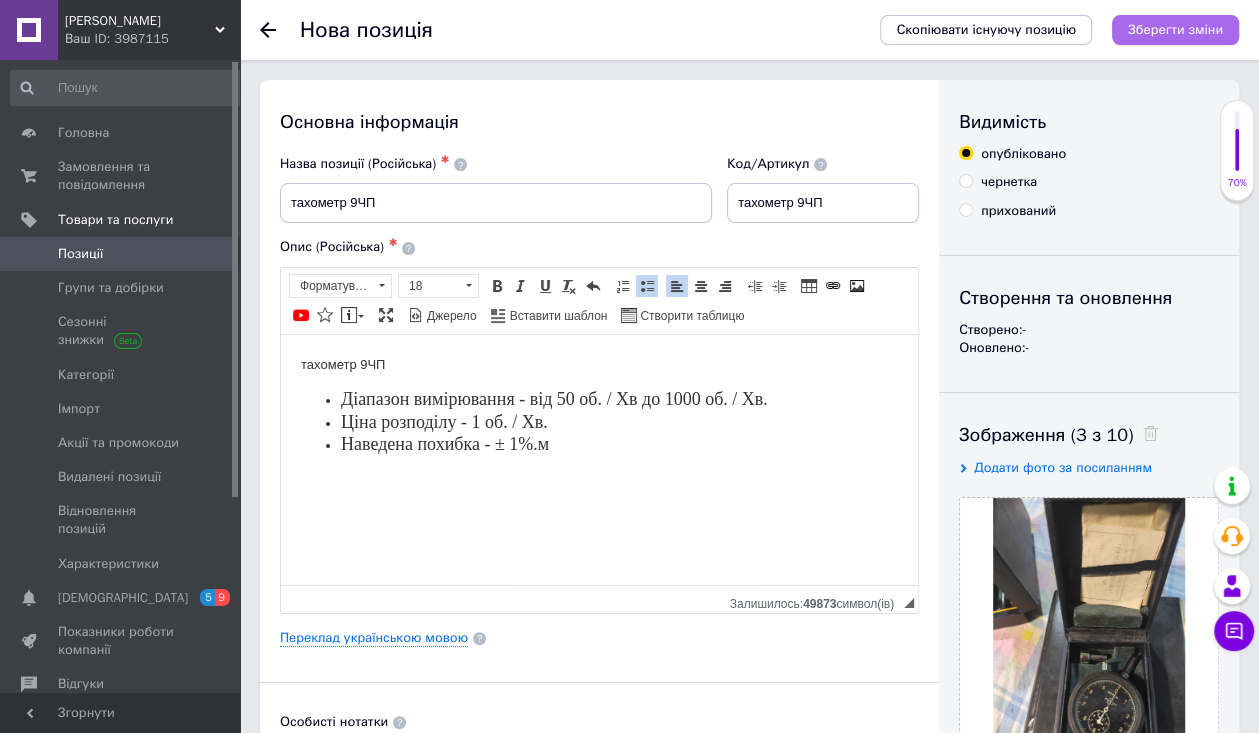 click on "Зберегти зміни" at bounding box center (1175, 30) 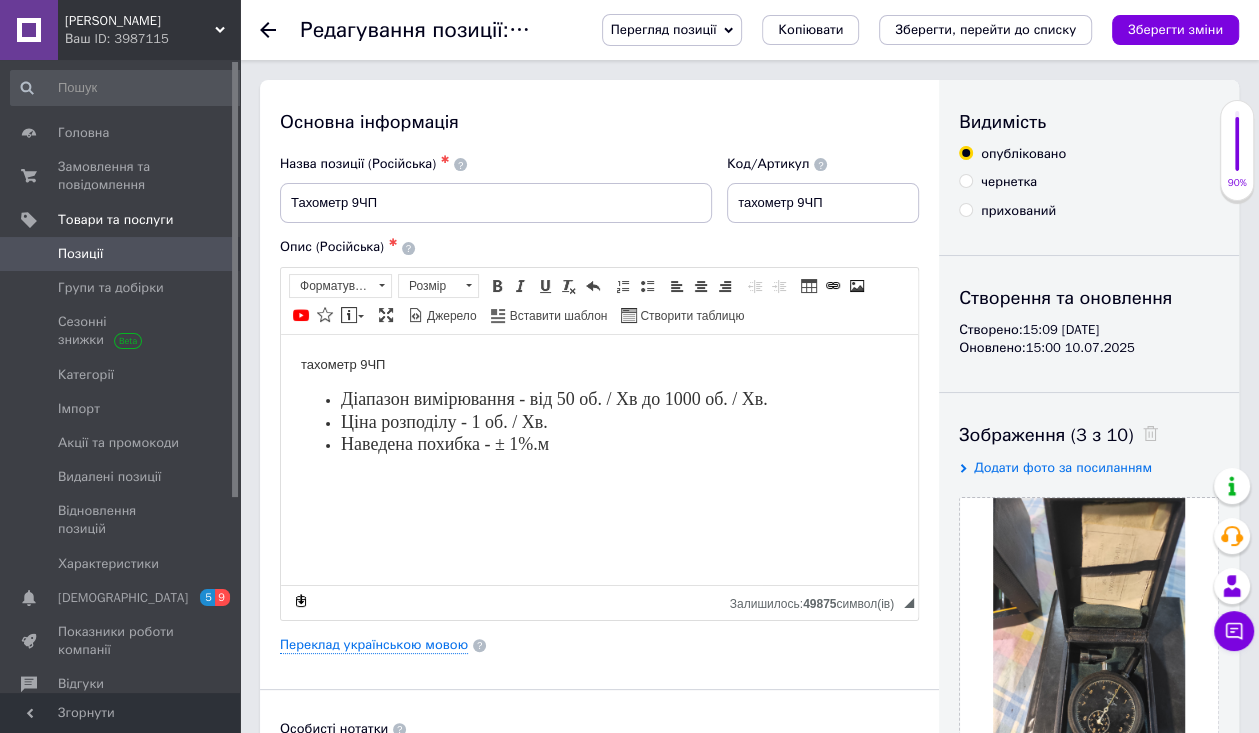 scroll, scrollTop: 0, scrollLeft: 0, axis: both 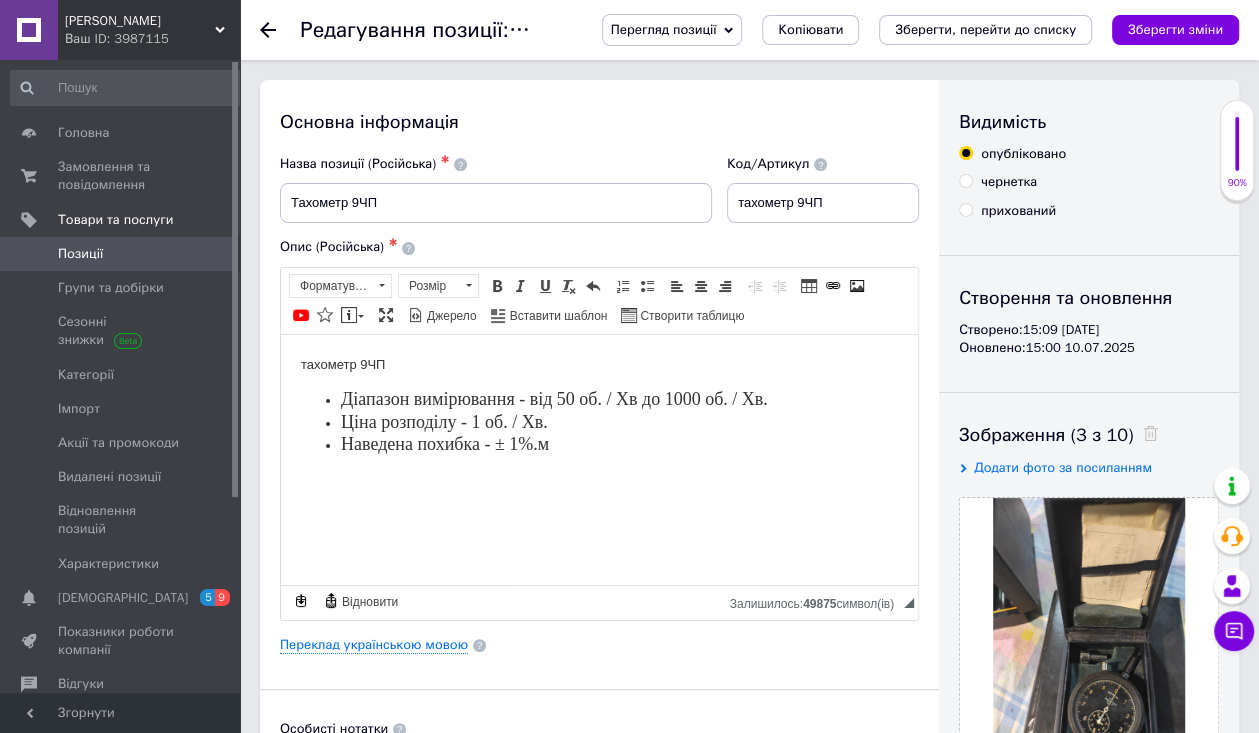 click on "Позиції" at bounding box center [80, 254] 